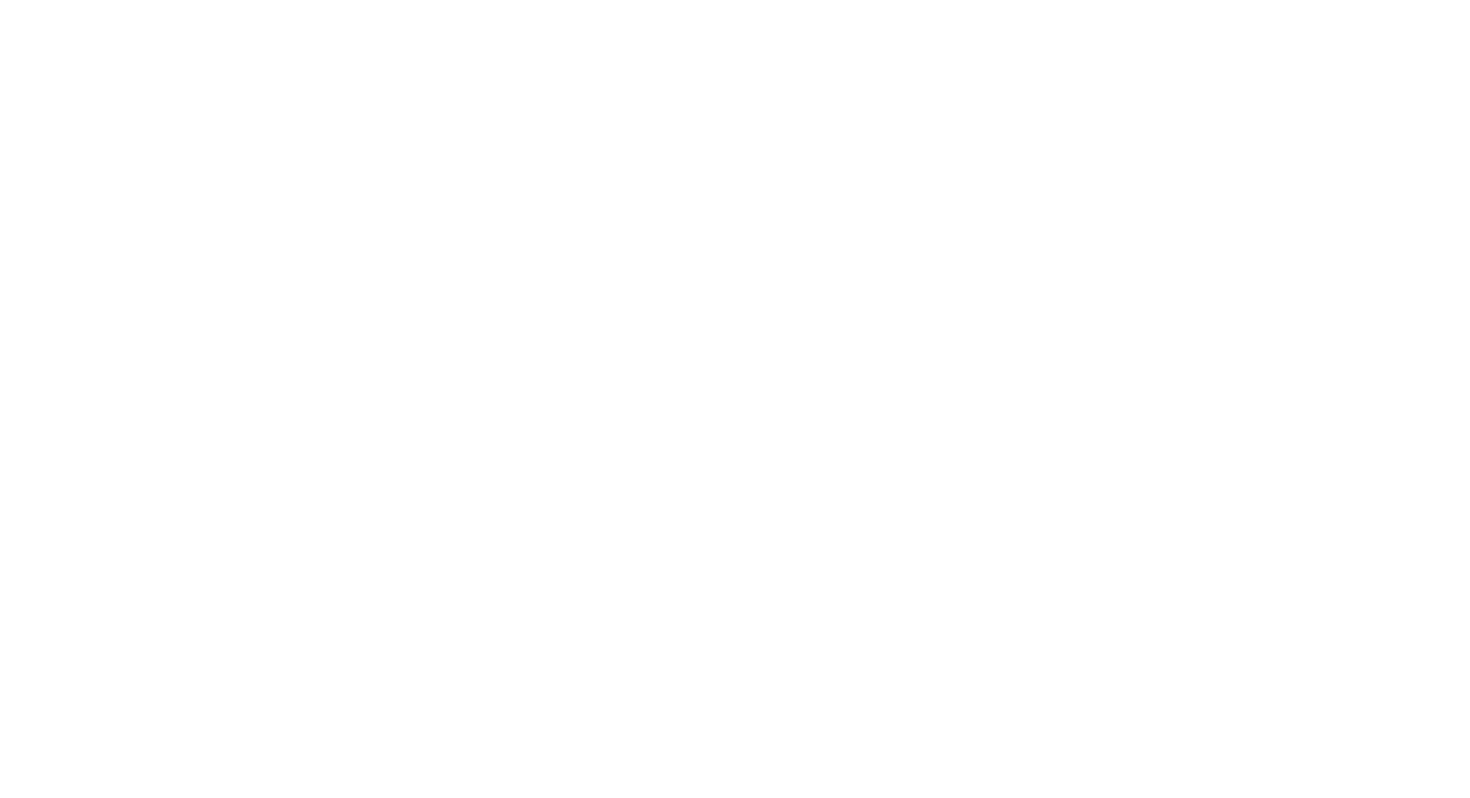 scroll, scrollTop: 0, scrollLeft: 0, axis: both 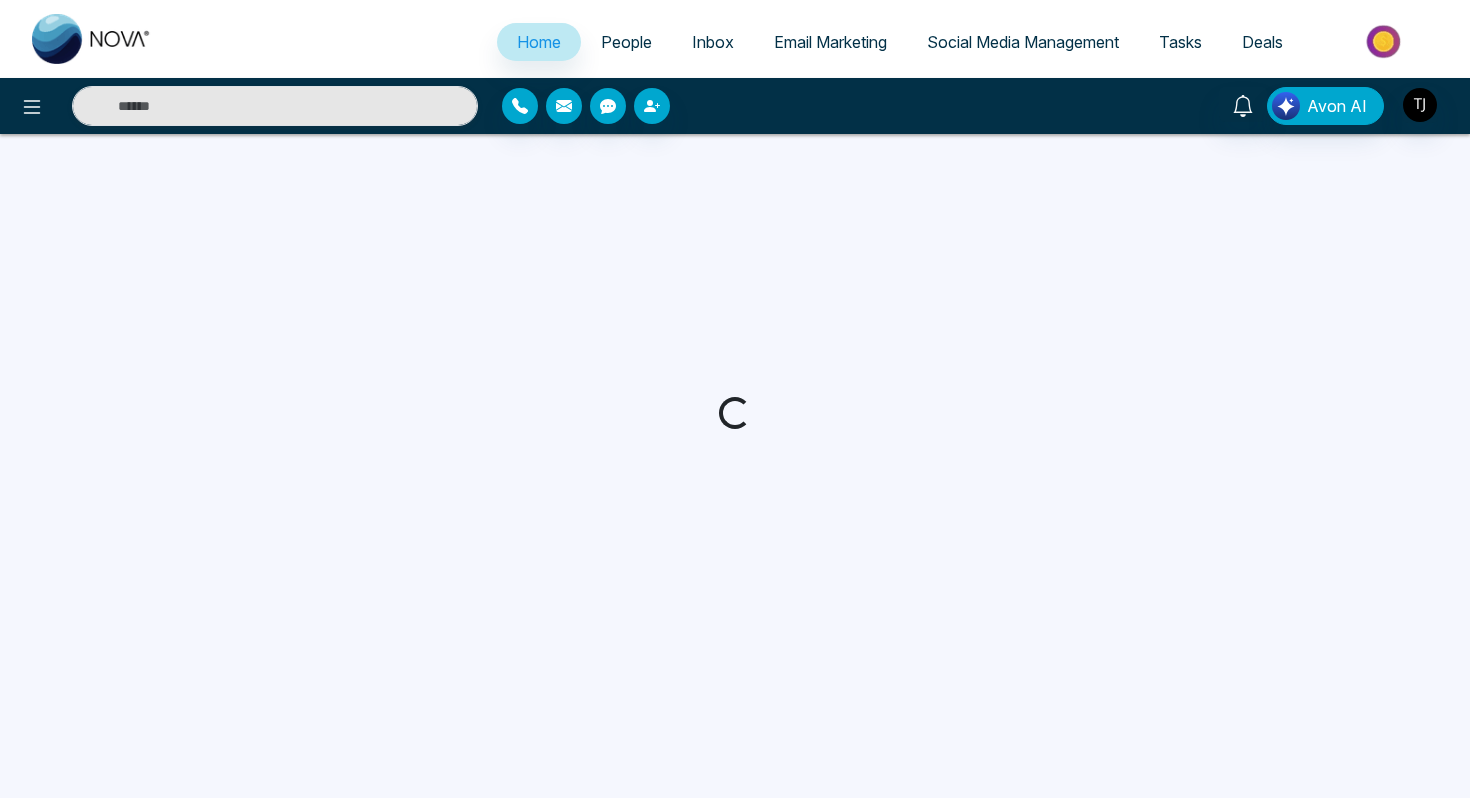 select on "*" 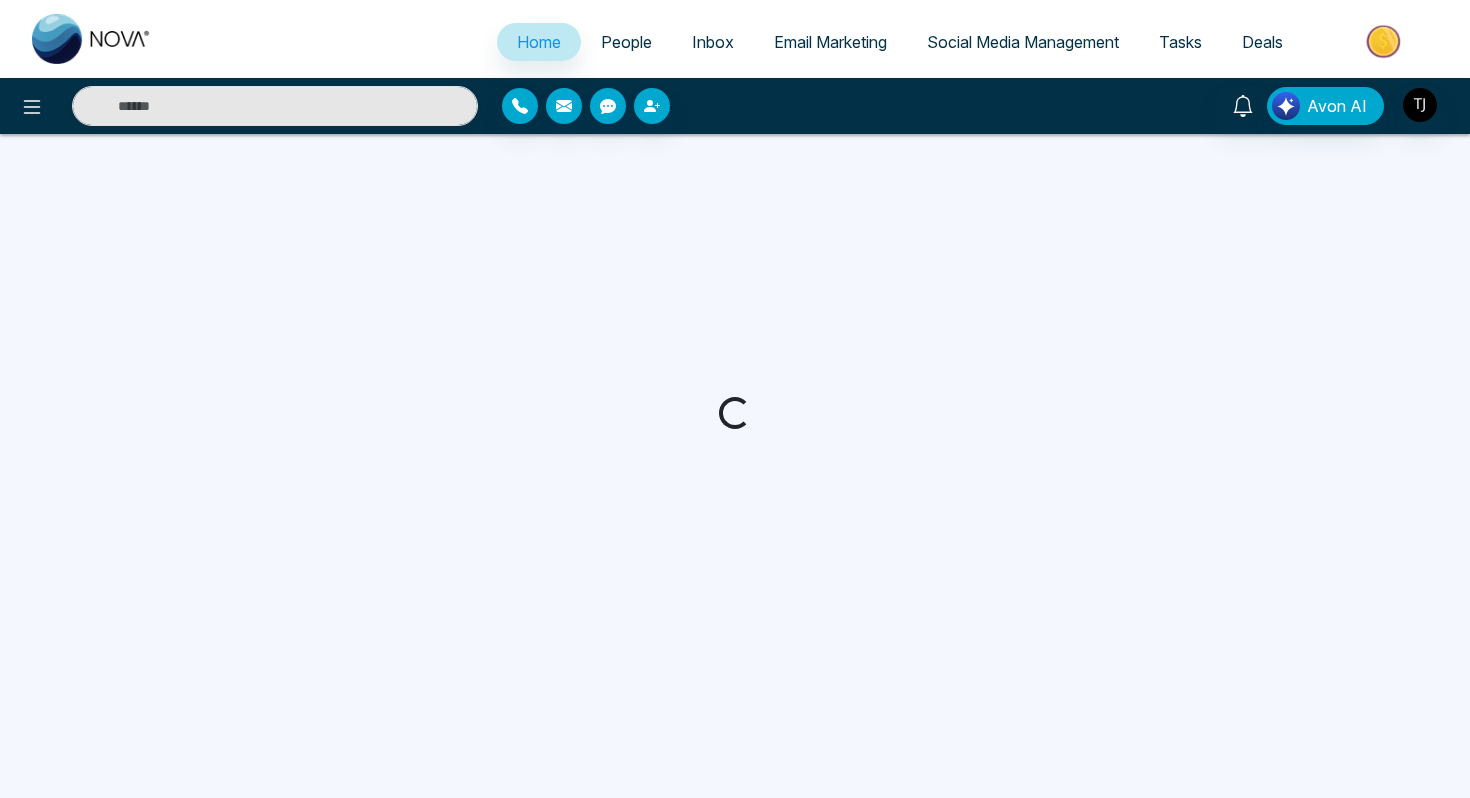 select on "*" 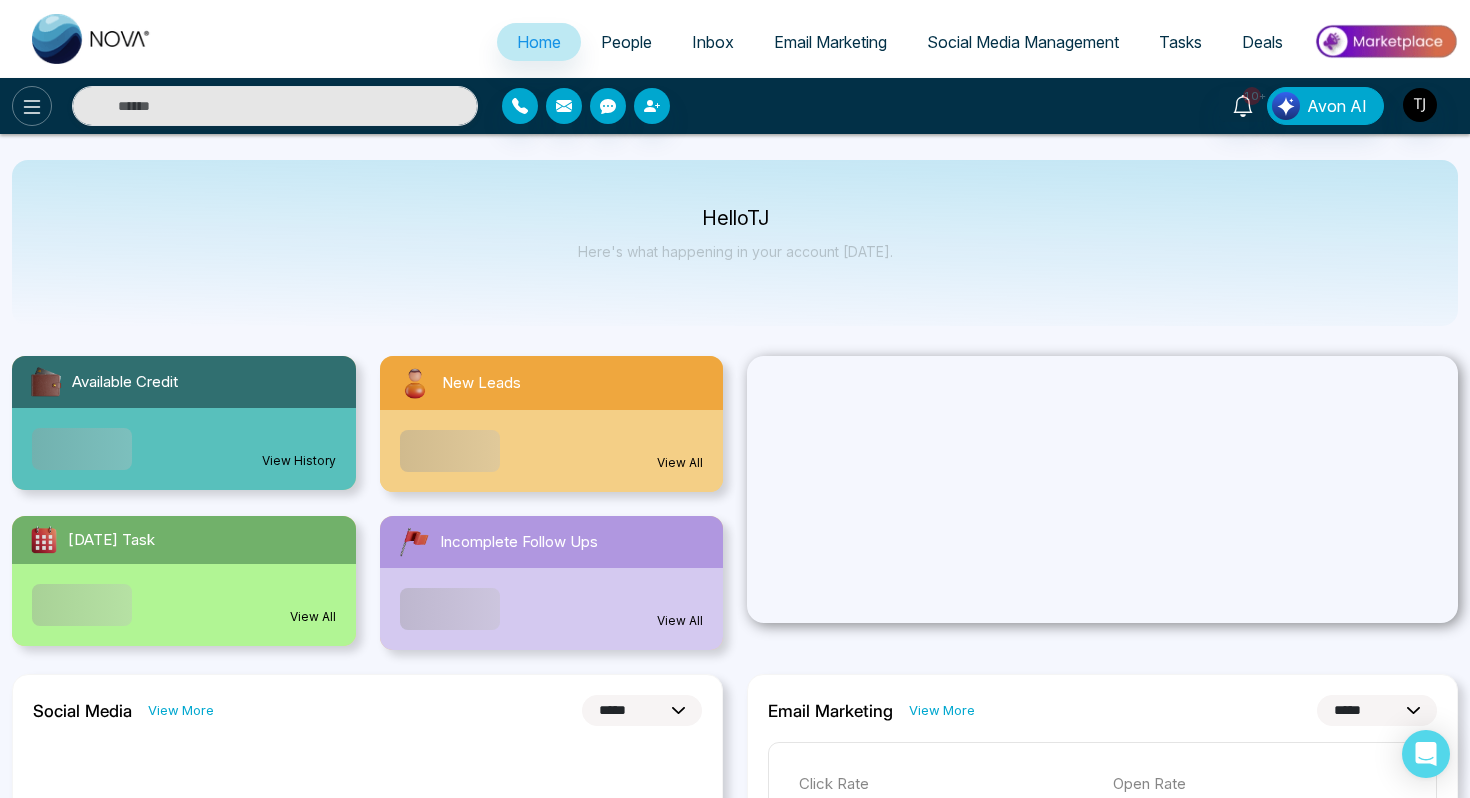 click 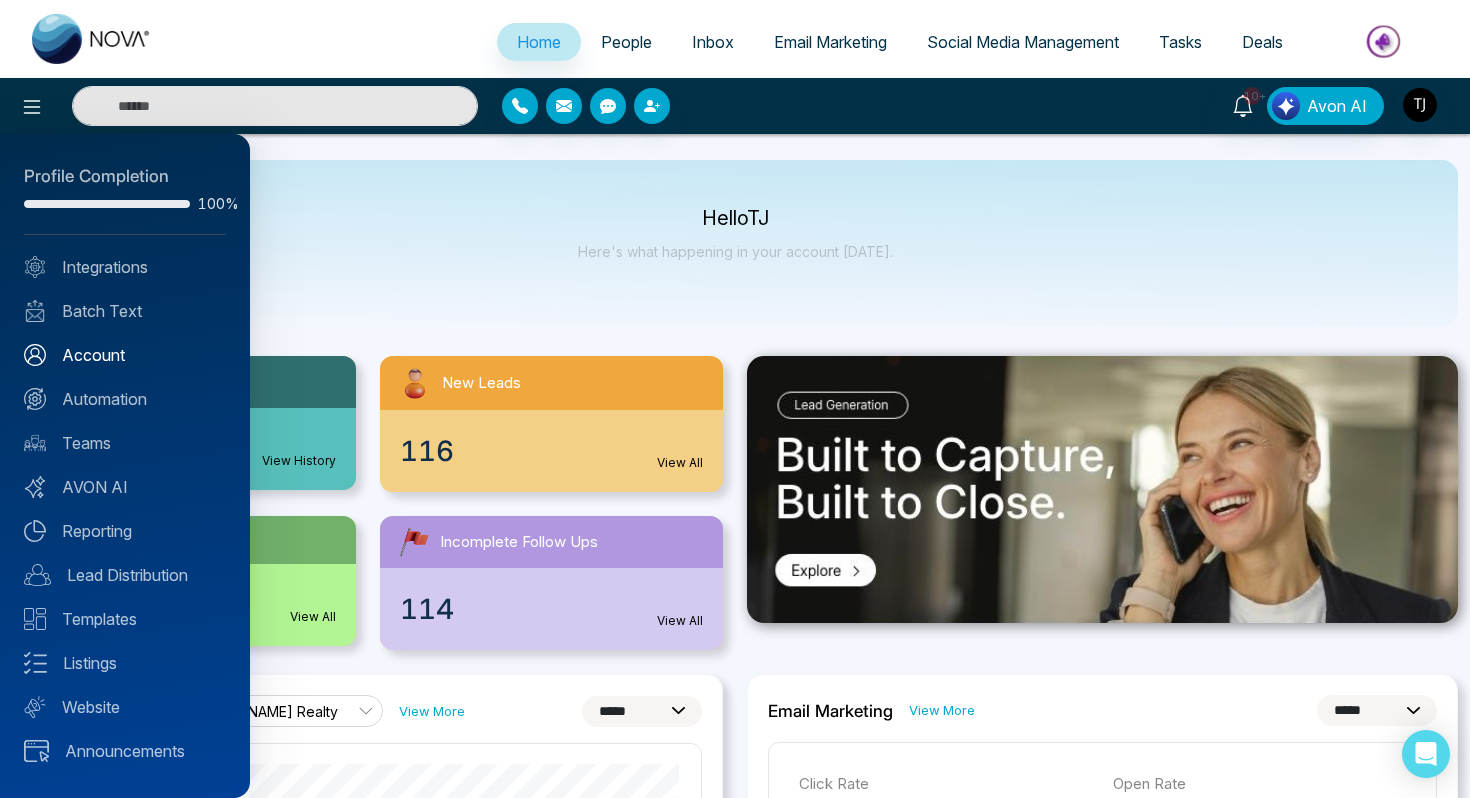 click on "Account" at bounding box center (125, 355) 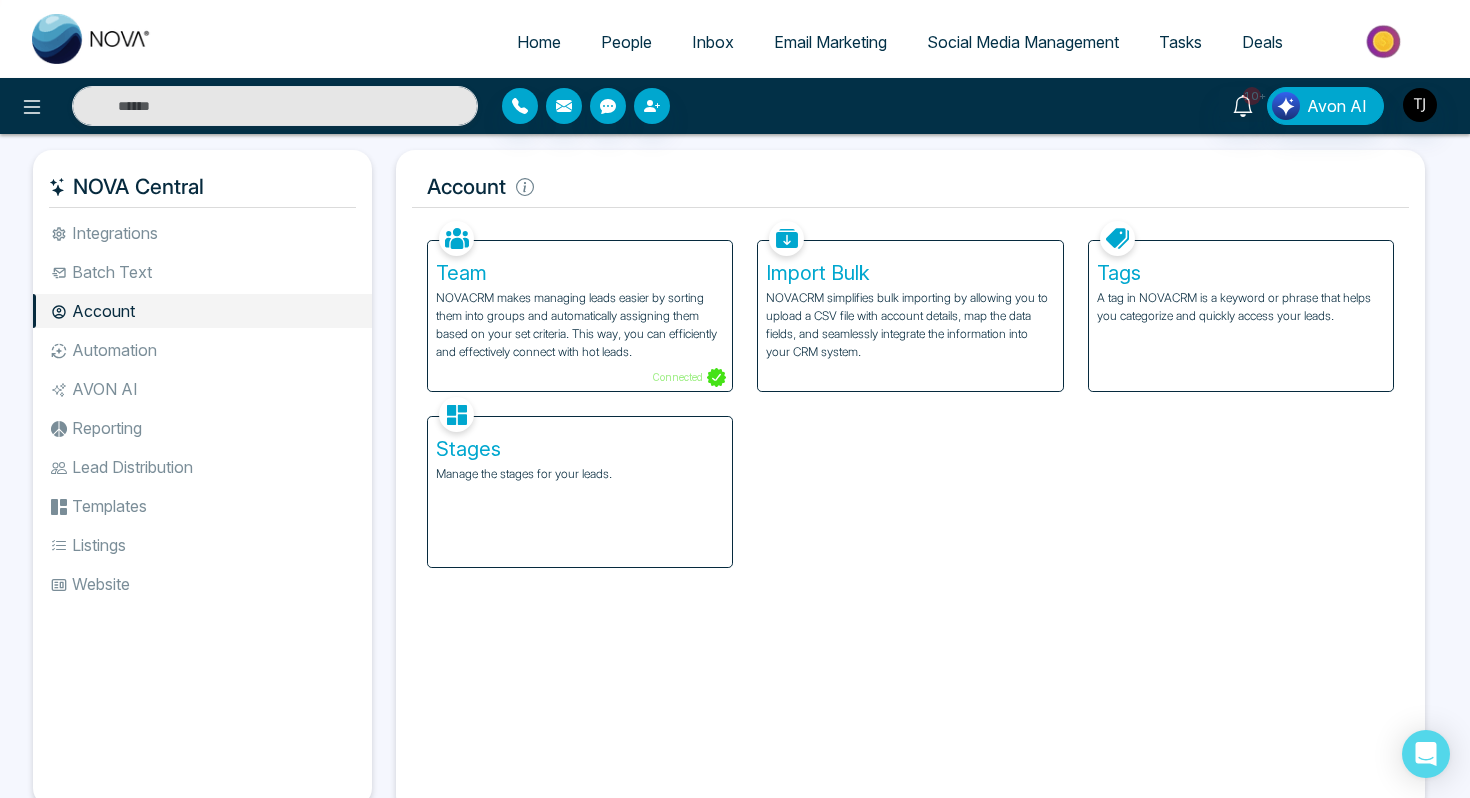 click on "Lead Distribution" at bounding box center (202, 467) 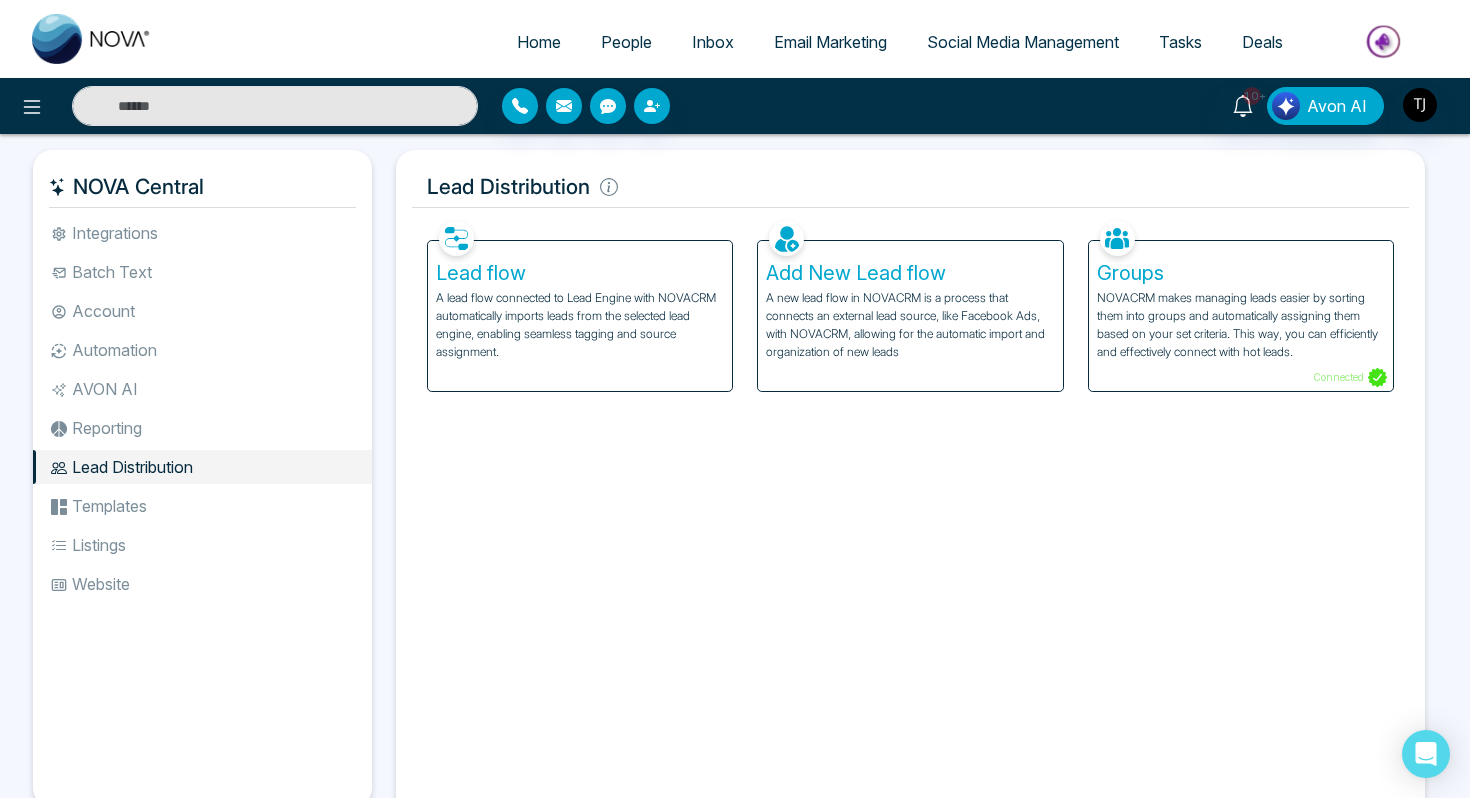 click on "A lead flow connected to Lead Engine with NOVACRM automatically imports leads from the selected lead engine, enabling seamless tagging and source assignment." at bounding box center [580, 325] 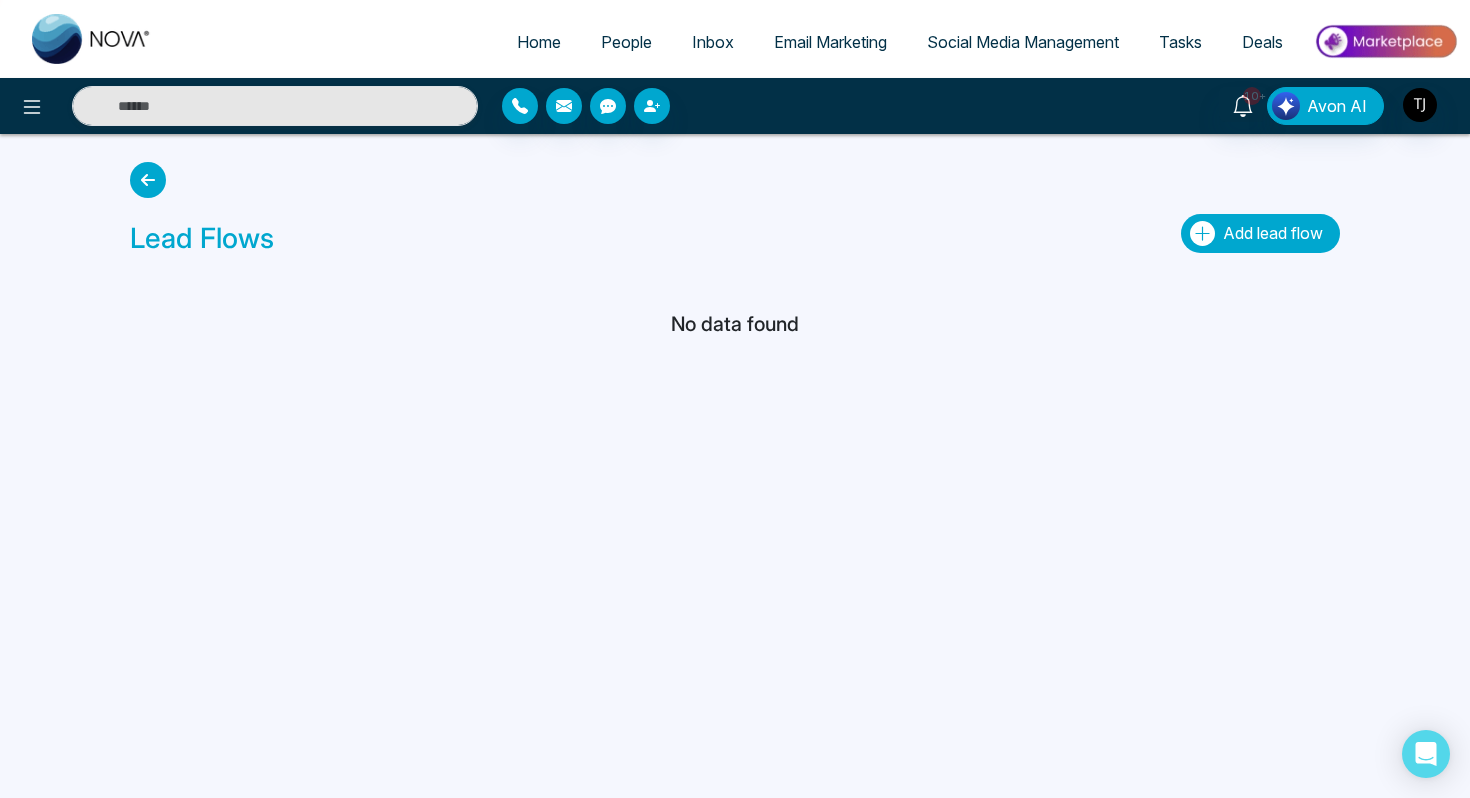 click on "Add lead flow" at bounding box center [1273, 233] 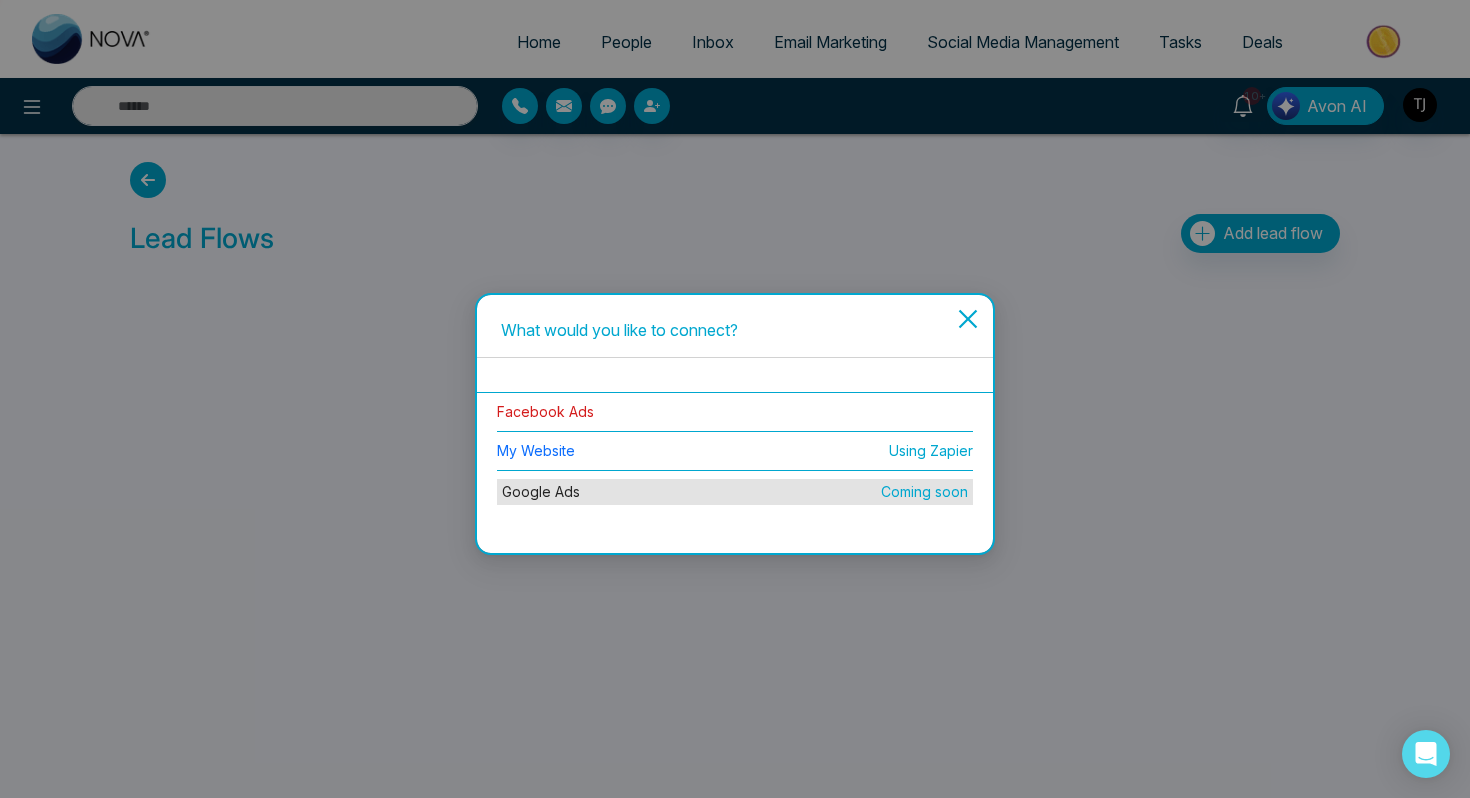 click on "Facebook Ads" at bounding box center [545, 411] 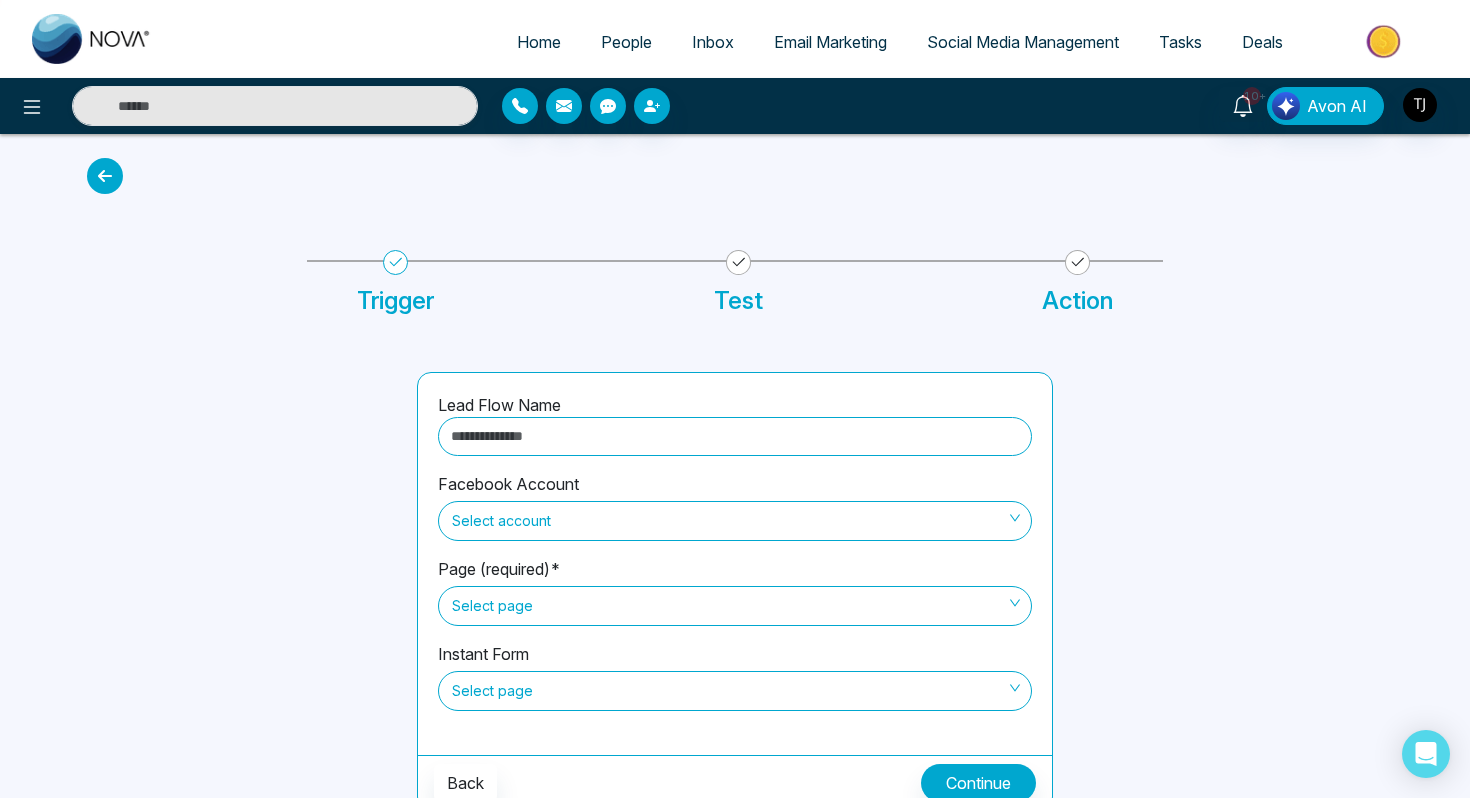 scroll, scrollTop: 13, scrollLeft: 0, axis: vertical 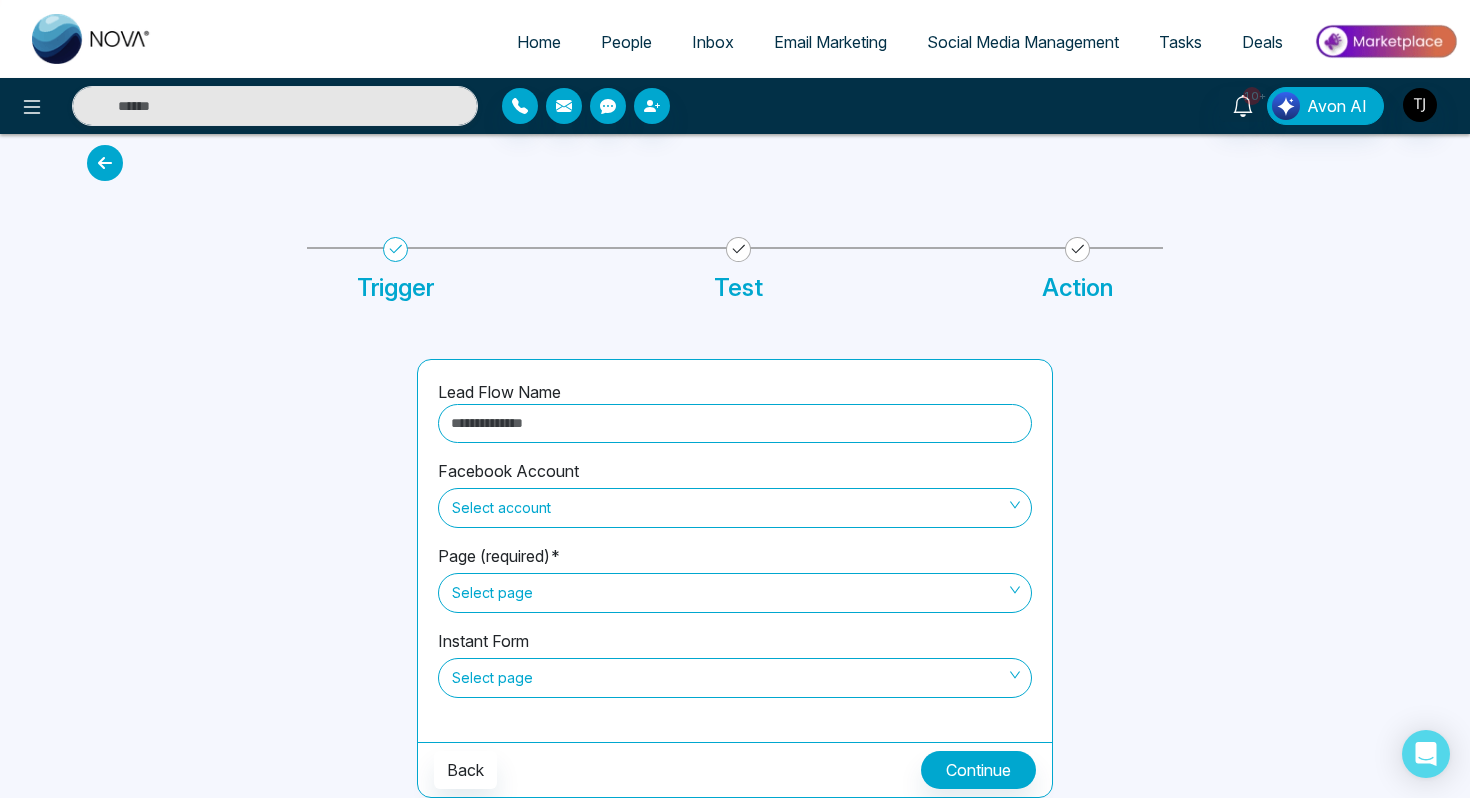 click at bounding box center (735, 423) 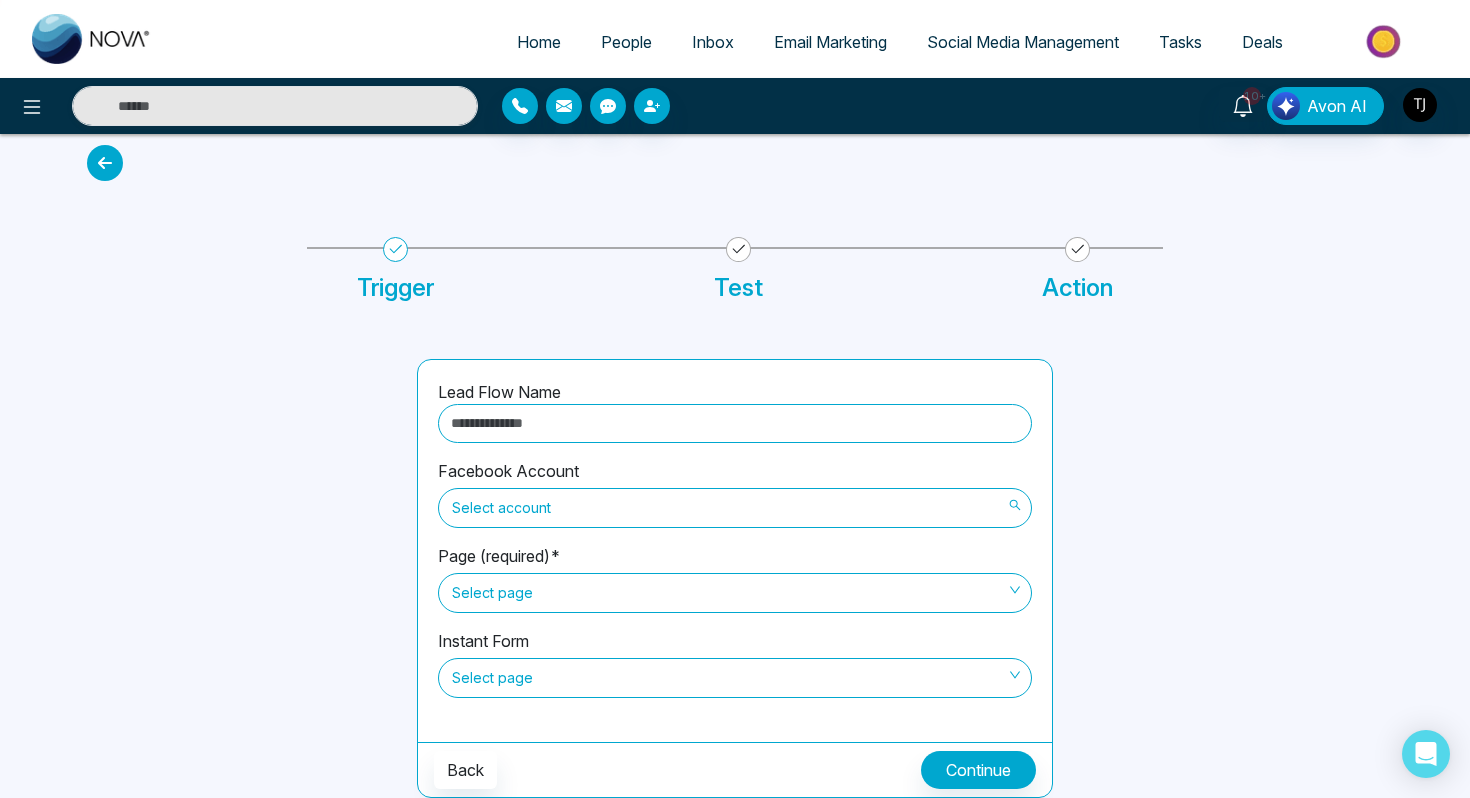 click on "Select account" at bounding box center (735, 508) 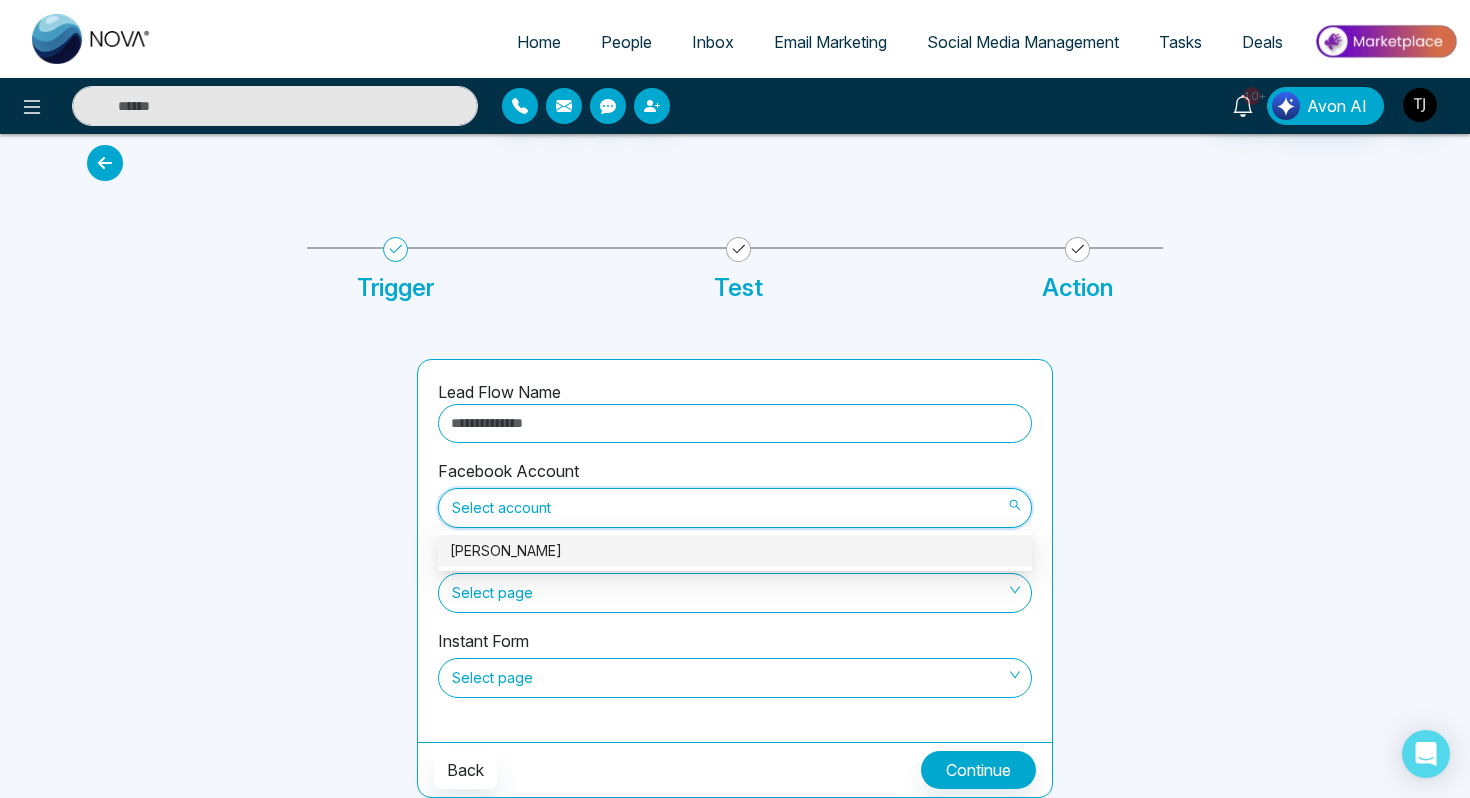 click on "Triston James" at bounding box center (735, 551) 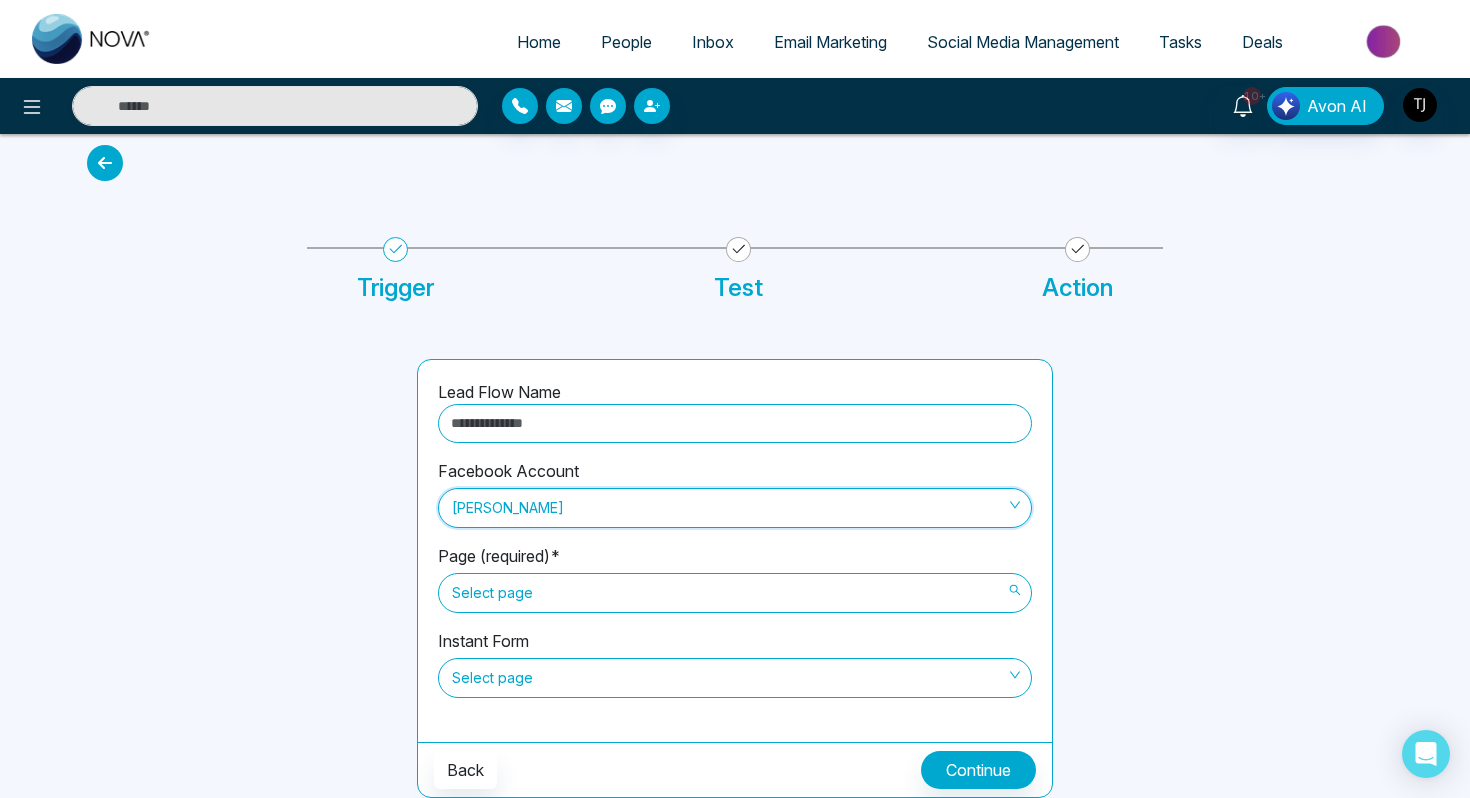click on "Select page" at bounding box center [735, 593] 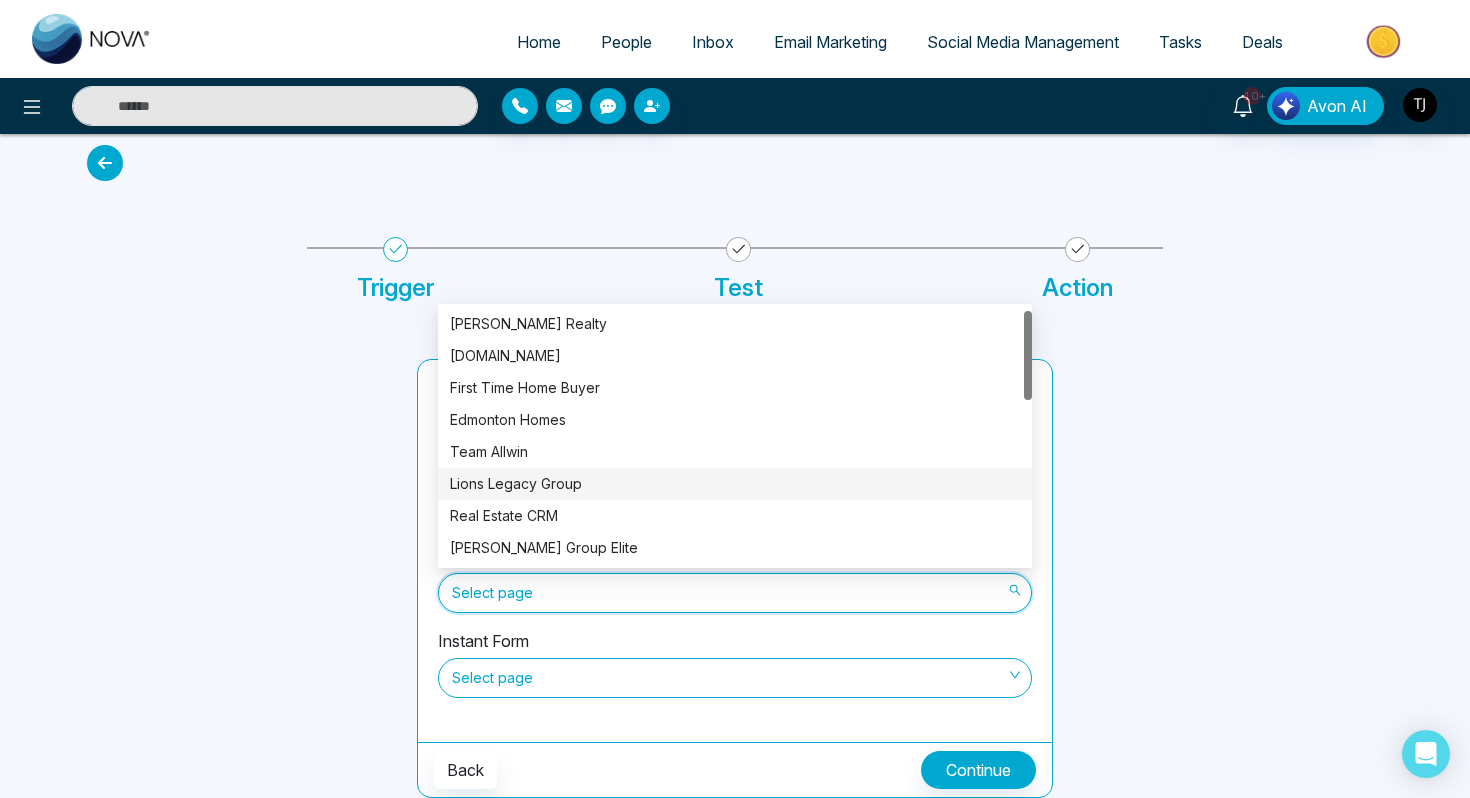 scroll, scrollTop: 60, scrollLeft: 0, axis: vertical 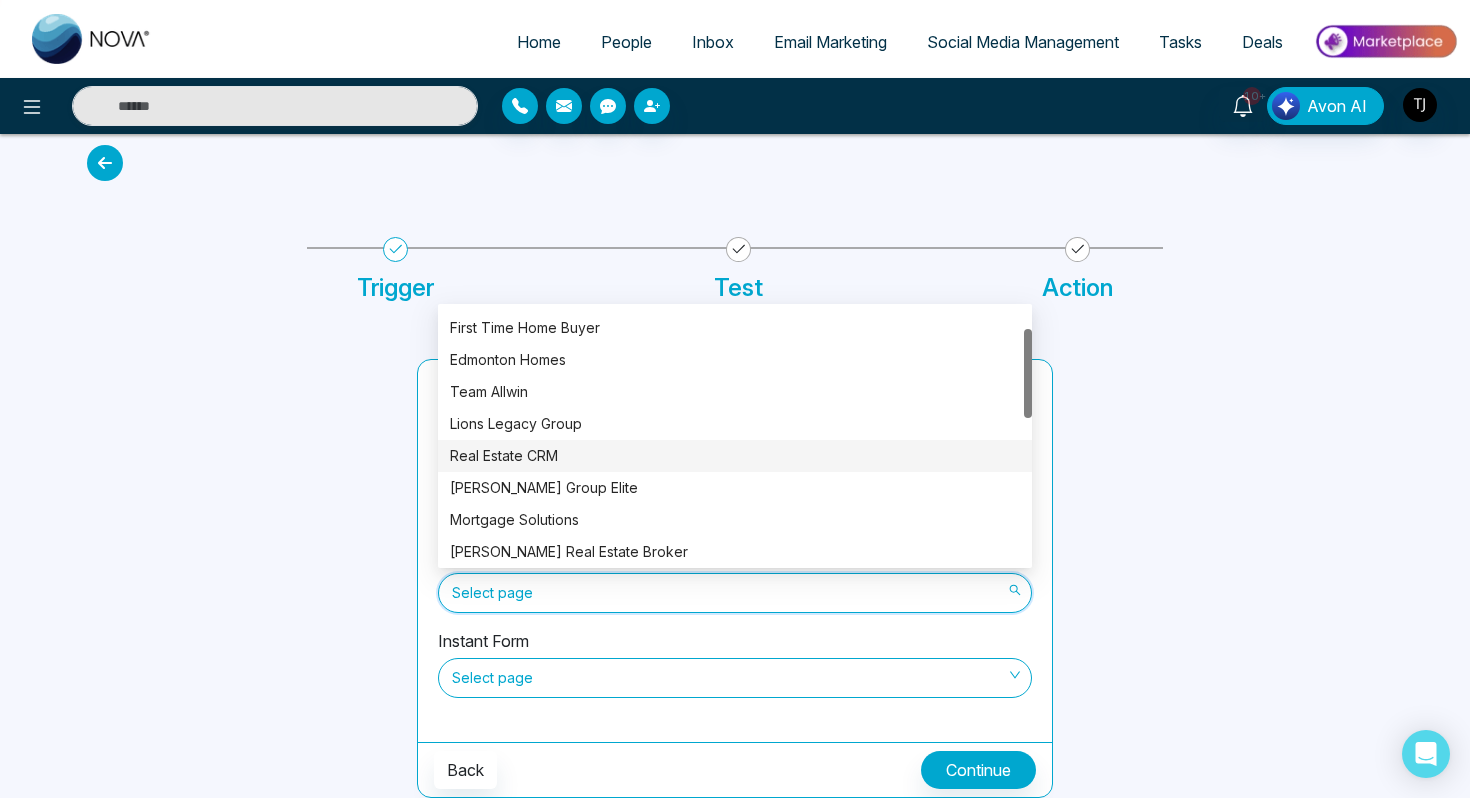 click on "Real Estate CRM" at bounding box center (735, 456) 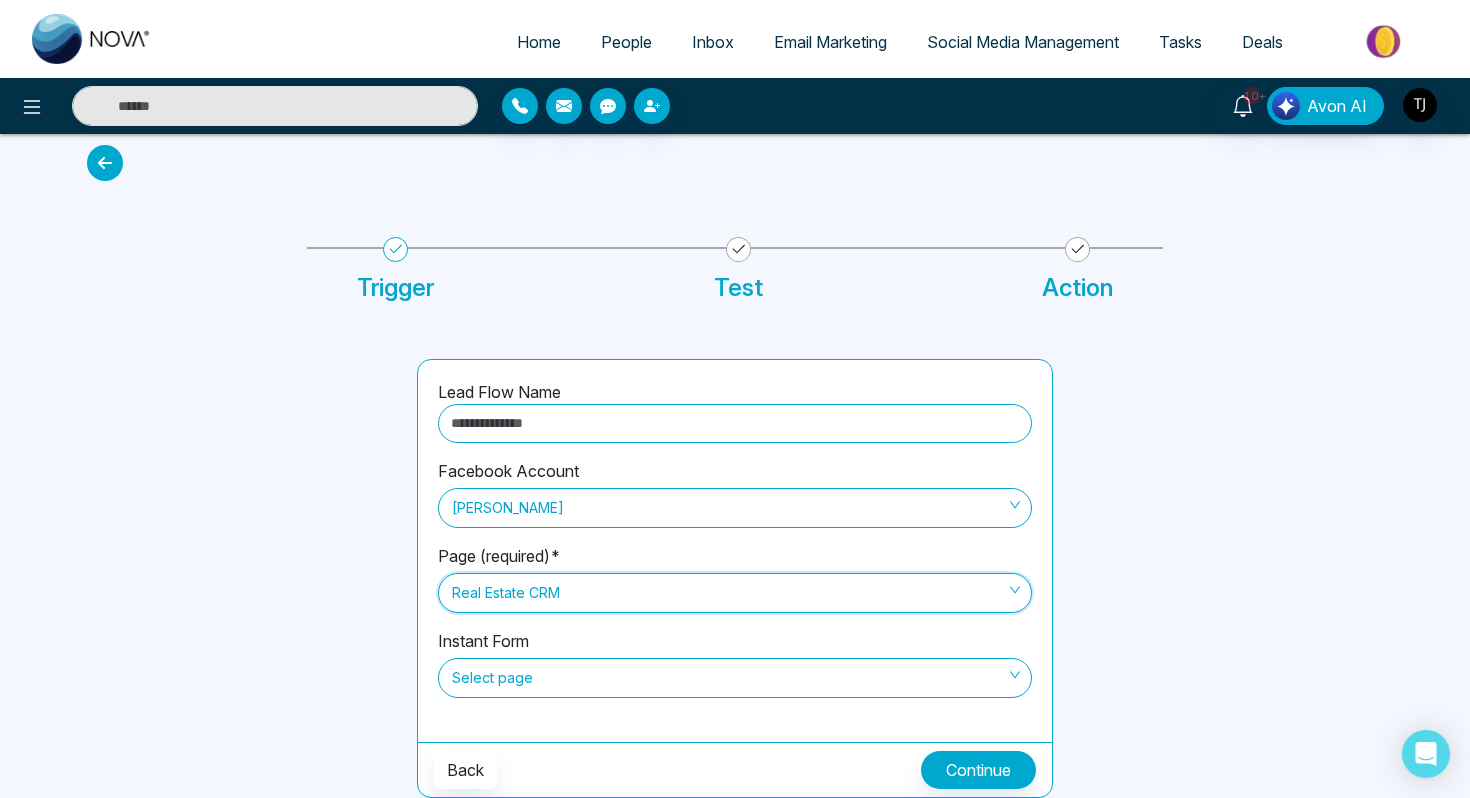 click on "Select page" at bounding box center (735, 678) 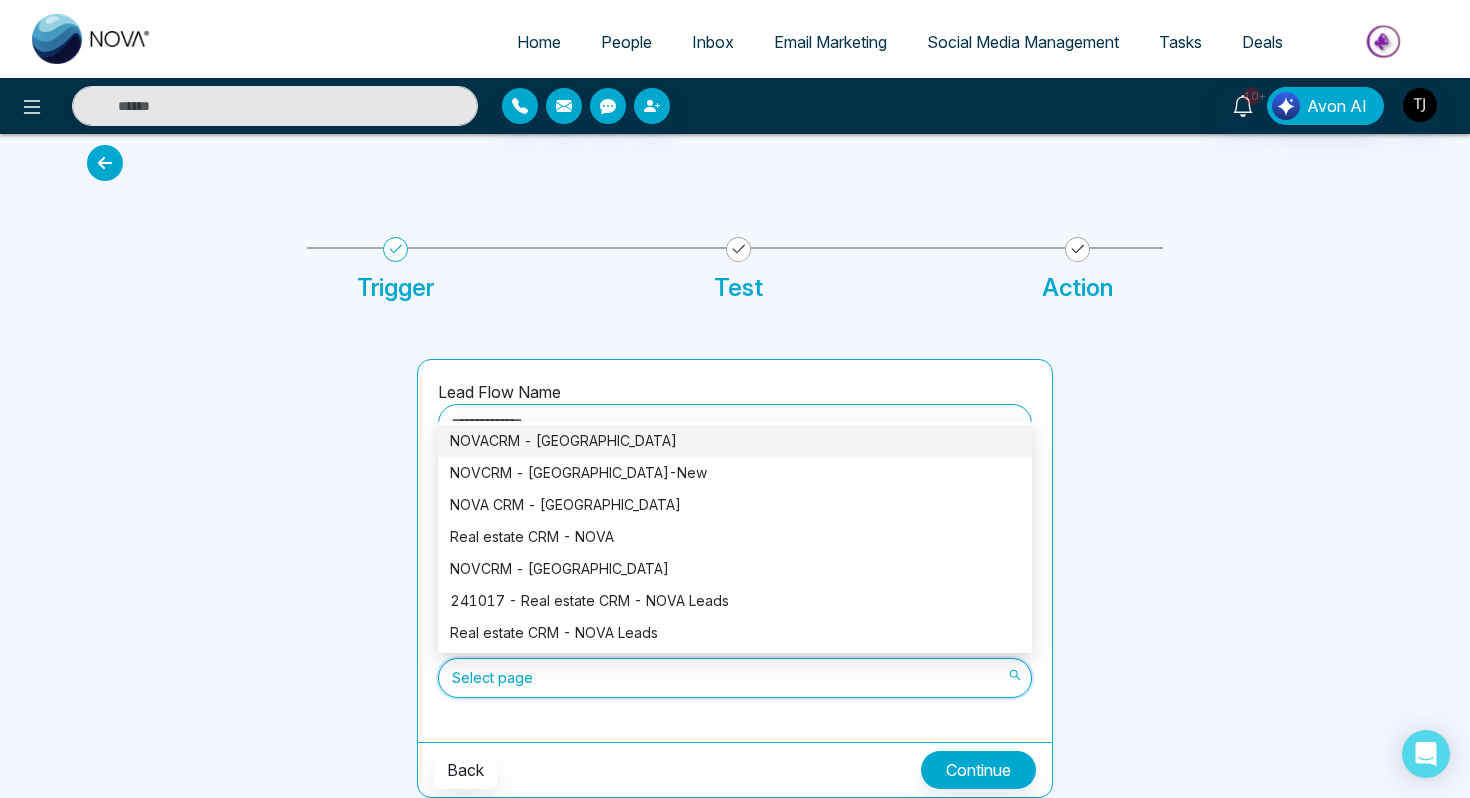 click on "NOVACRM - Ontario" at bounding box center (735, 441) 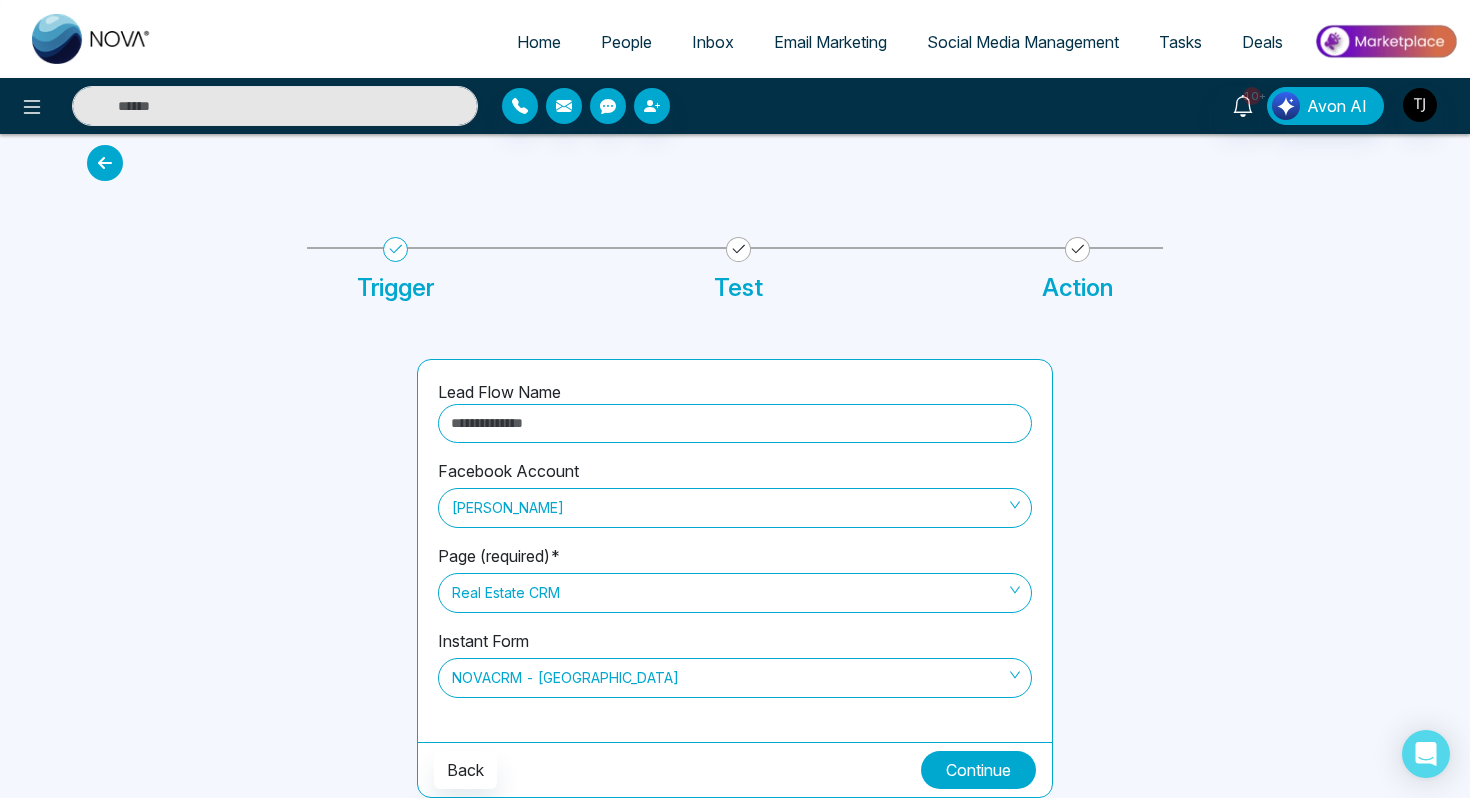 click on "Continue" at bounding box center [978, 770] 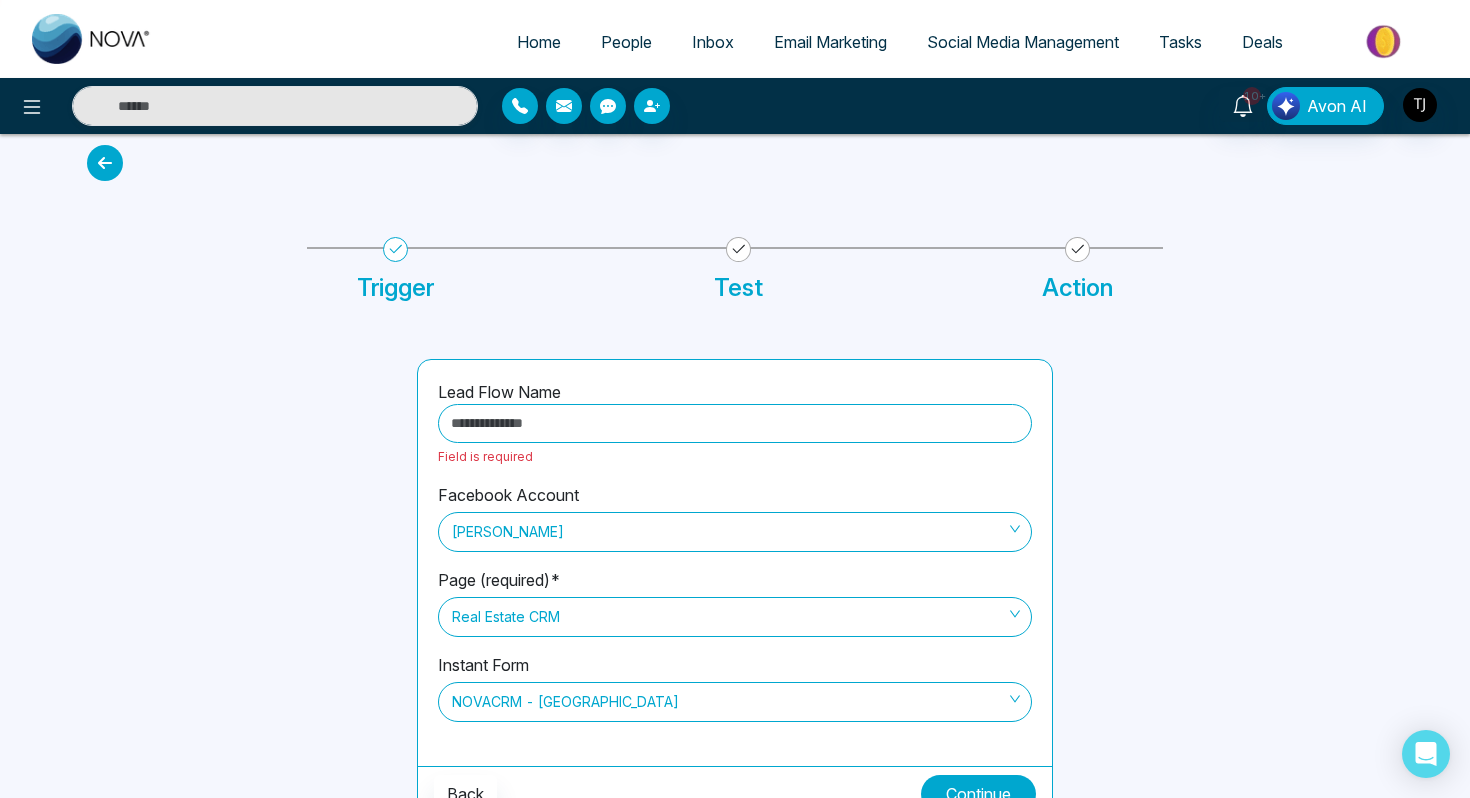 scroll, scrollTop: 37, scrollLeft: 0, axis: vertical 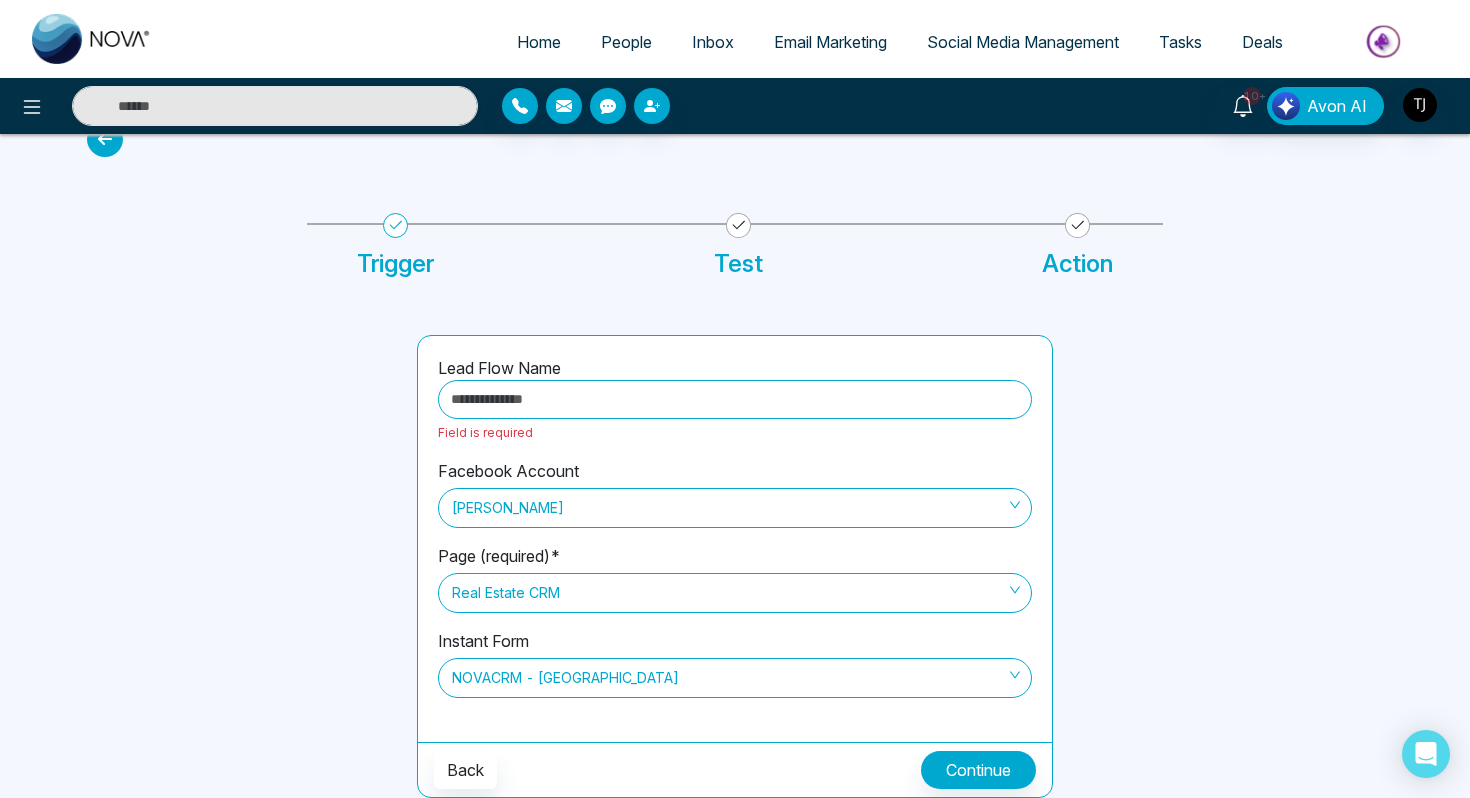 click at bounding box center (735, 399) 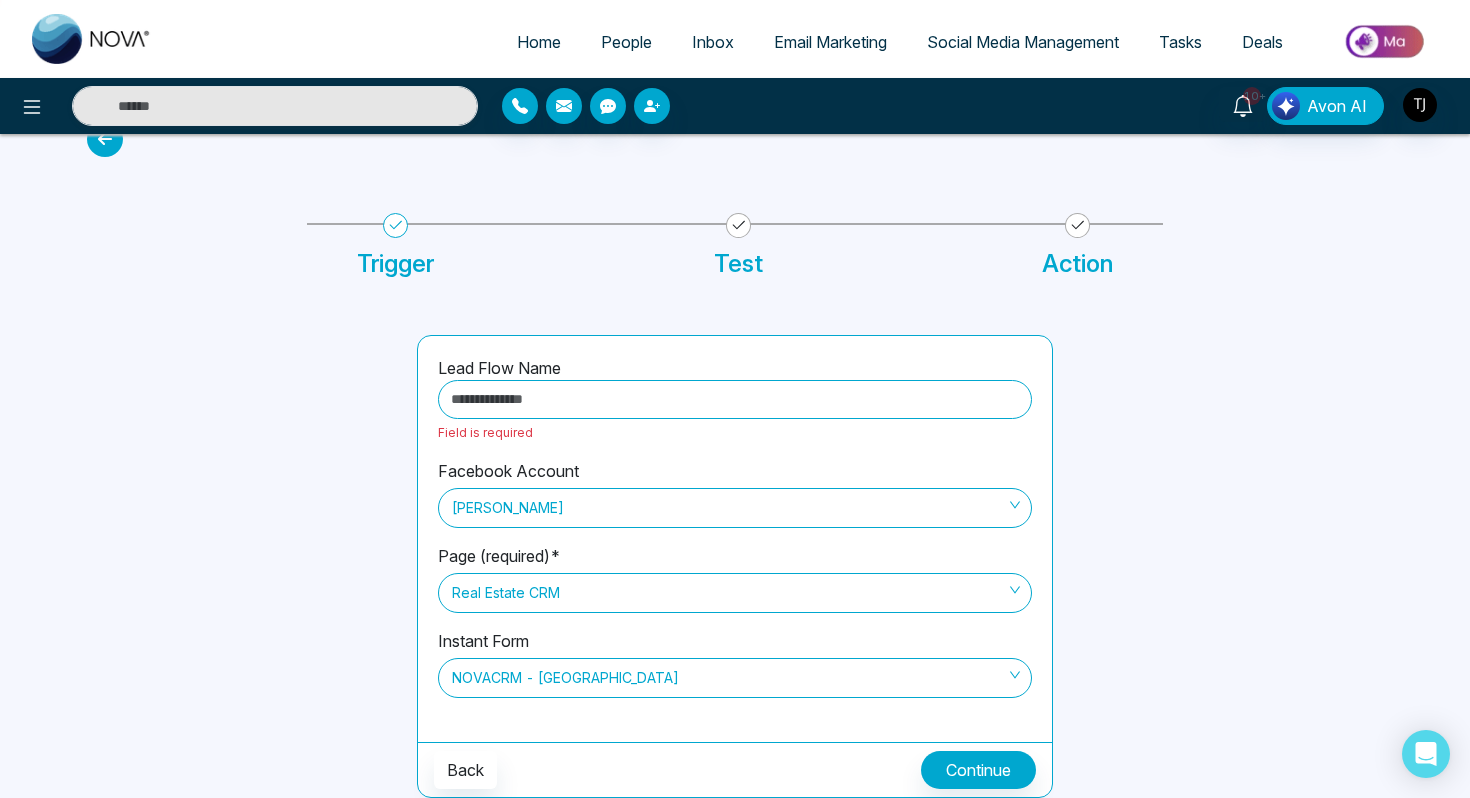type on "**********" 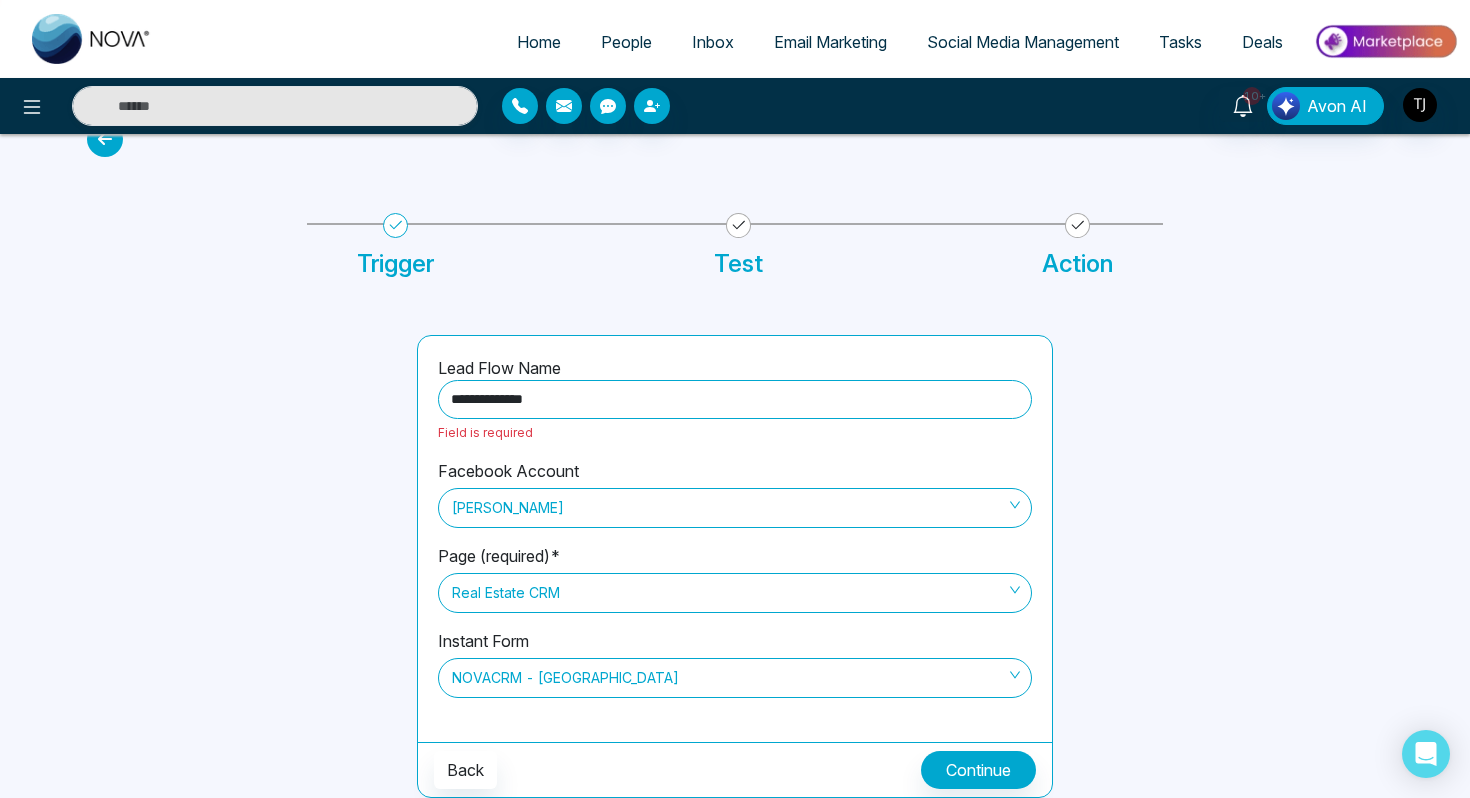 scroll, scrollTop: 13, scrollLeft: 0, axis: vertical 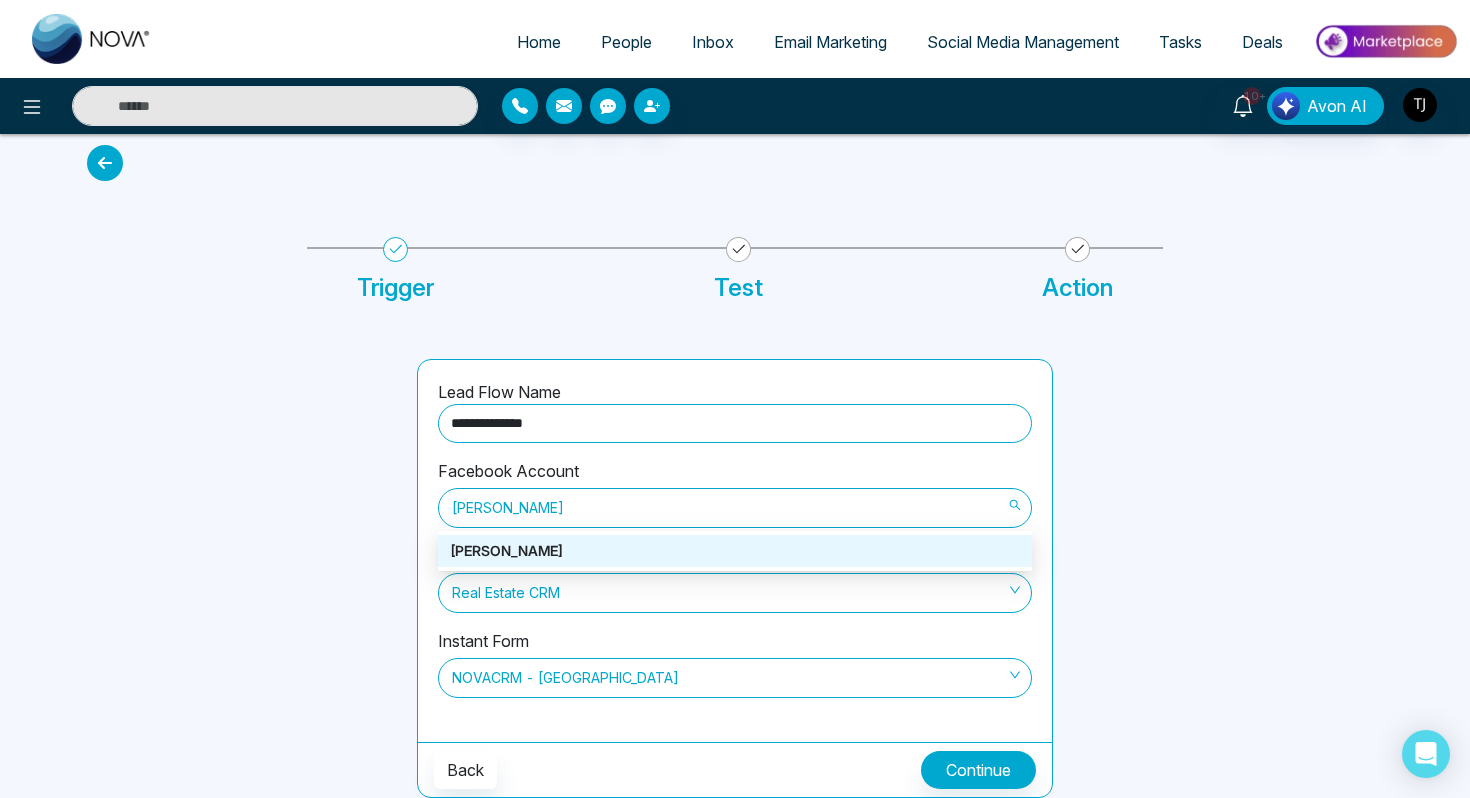 click on "Triston James" at bounding box center [735, 508] 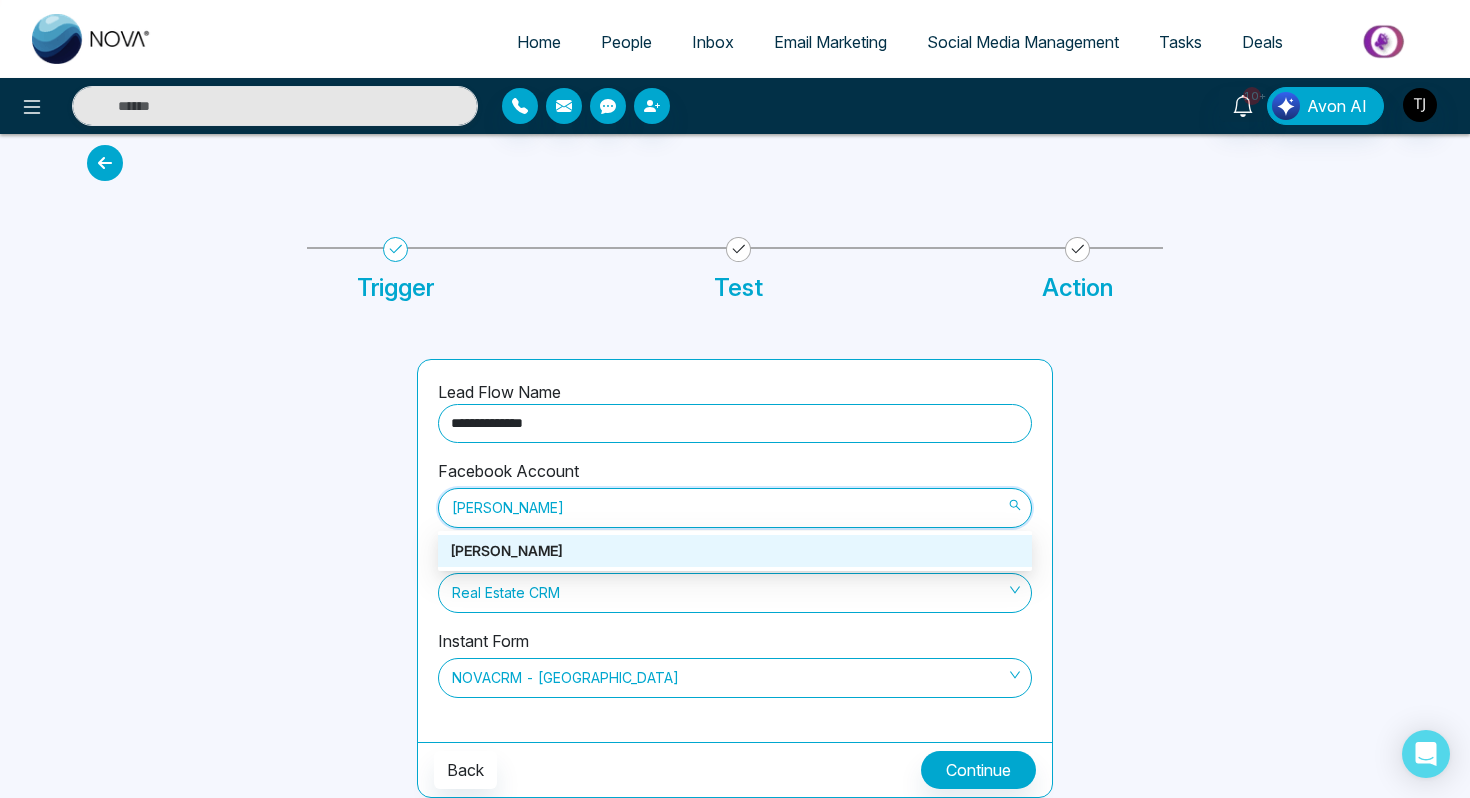 click on "Triston James" at bounding box center (735, 551) 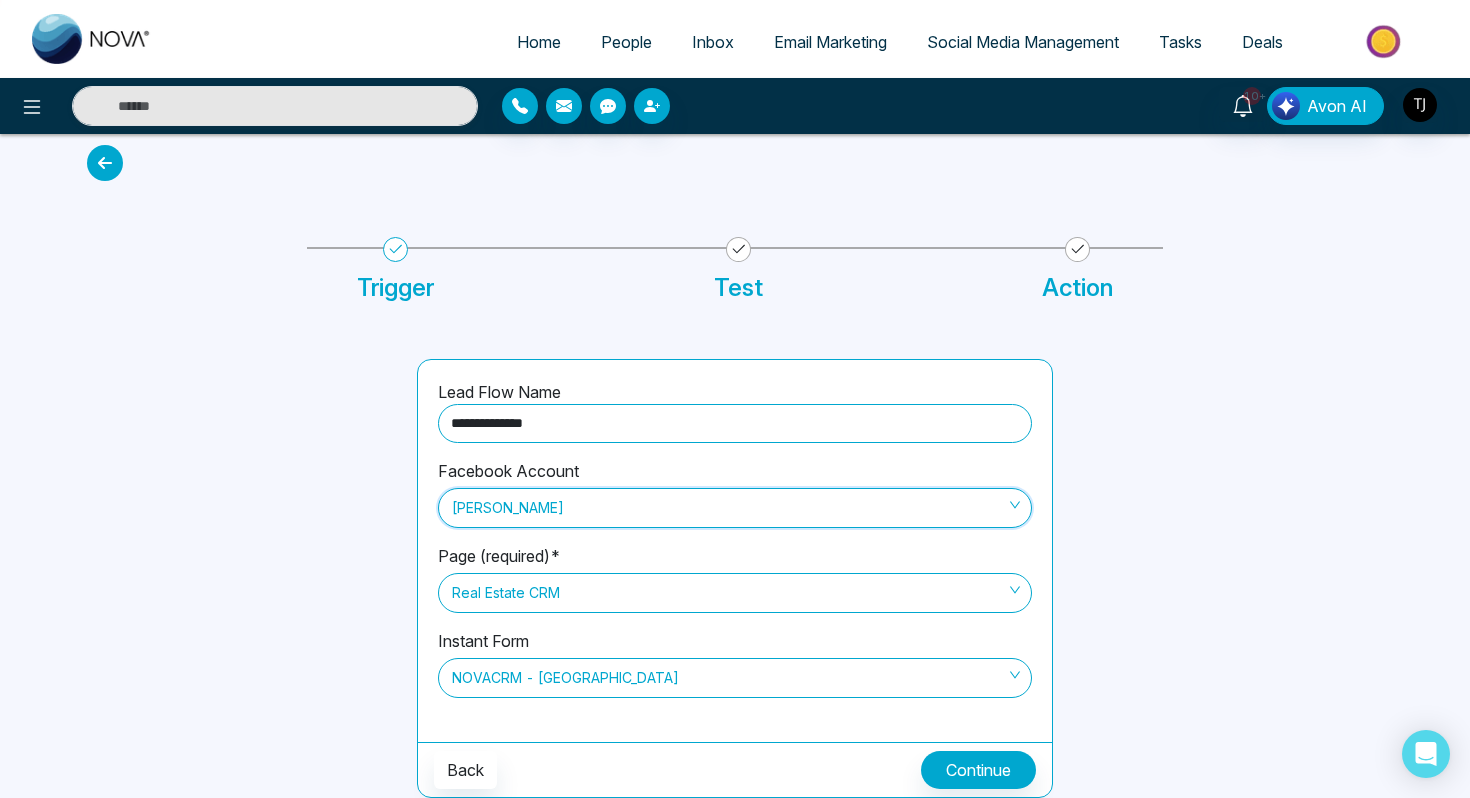 click on "Real Estate CRM" at bounding box center [735, 593] 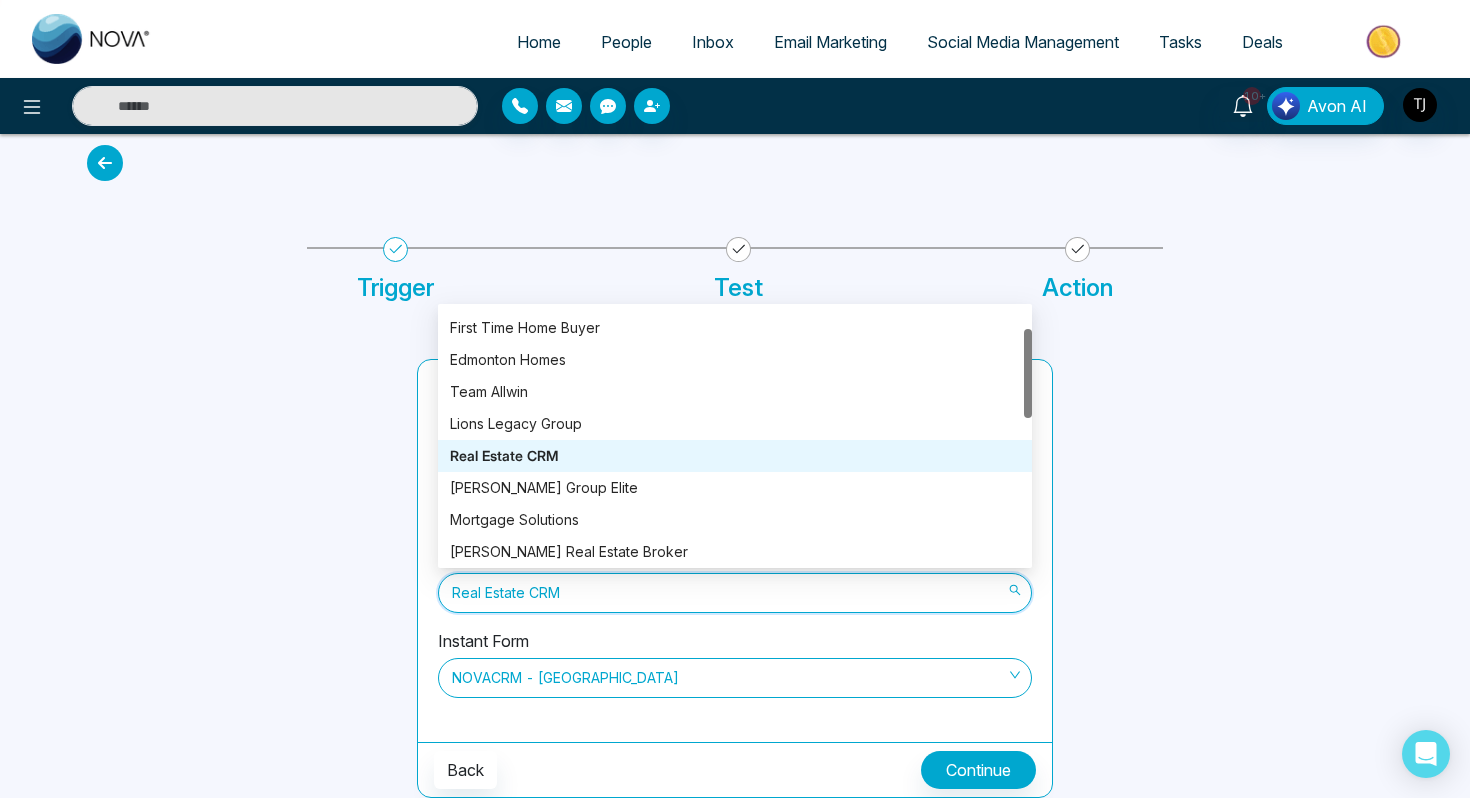 click on "Real Estate CRM" at bounding box center [735, 456] 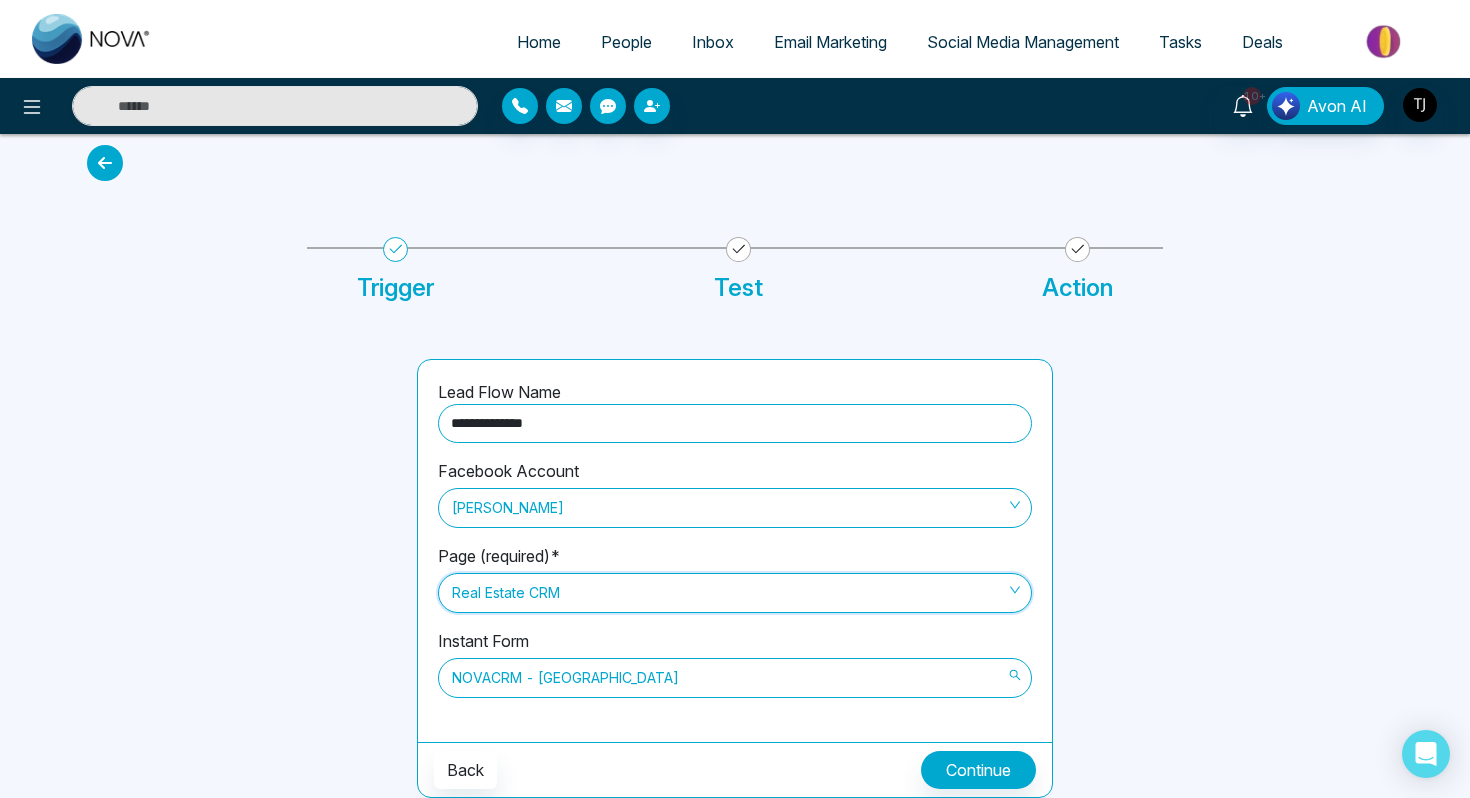 click on "NOVACRM - Ontario" at bounding box center [735, 678] 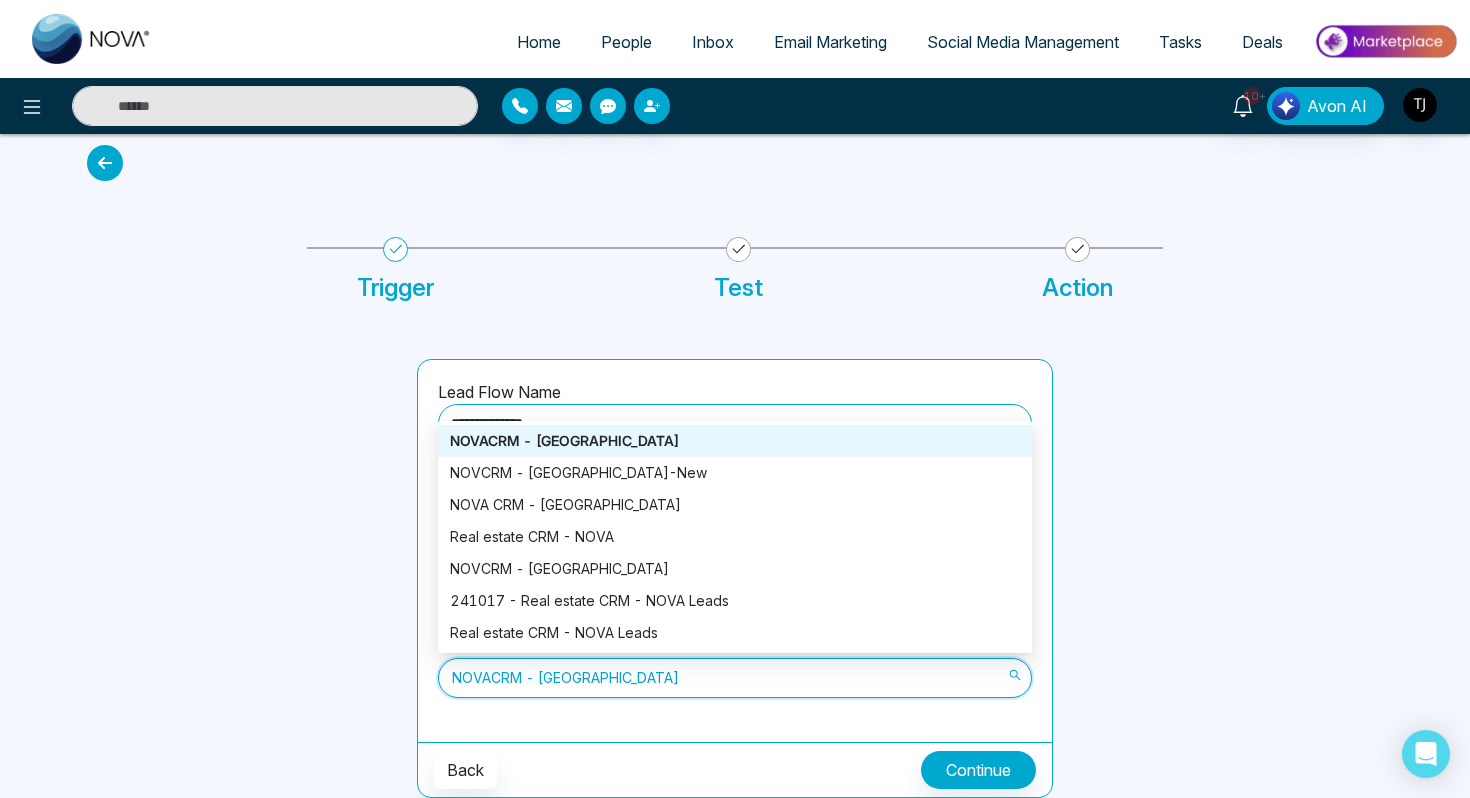 click on "NOVACRM - Ontario" at bounding box center [735, 441] 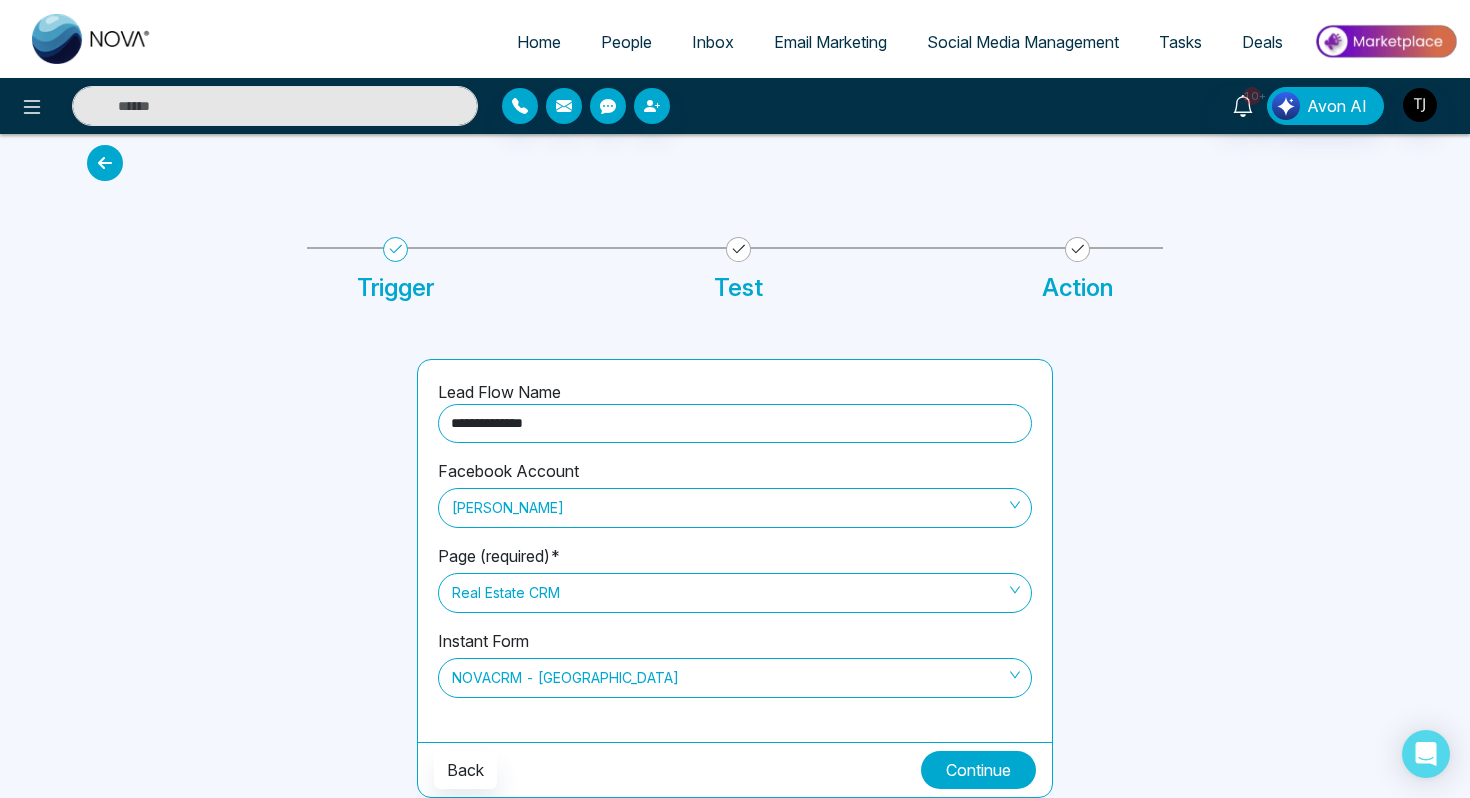 click on "Continue" at bounding box center (978, 770) 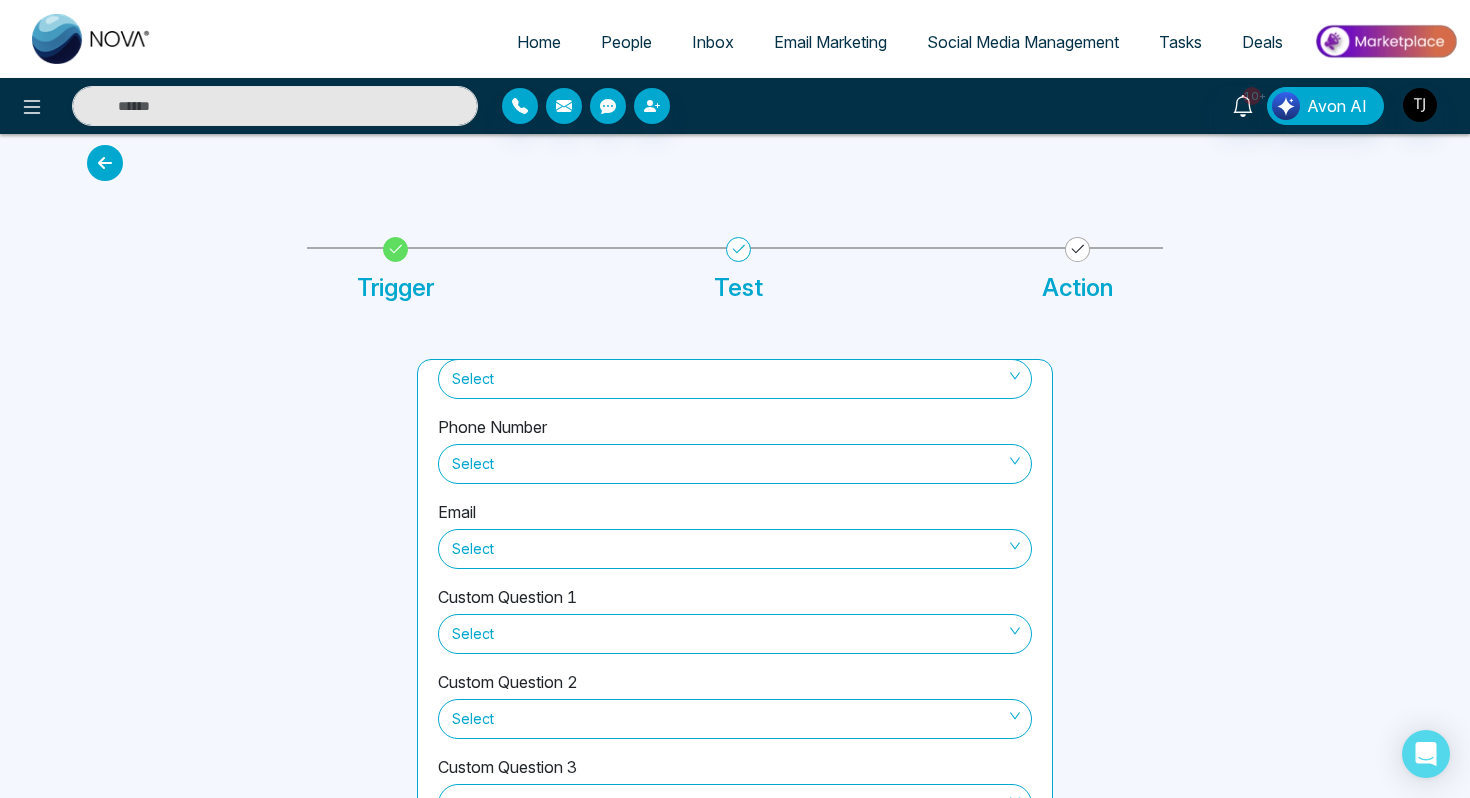 scroll, scrollTop: 0, scrollLeft: 0, axis: both 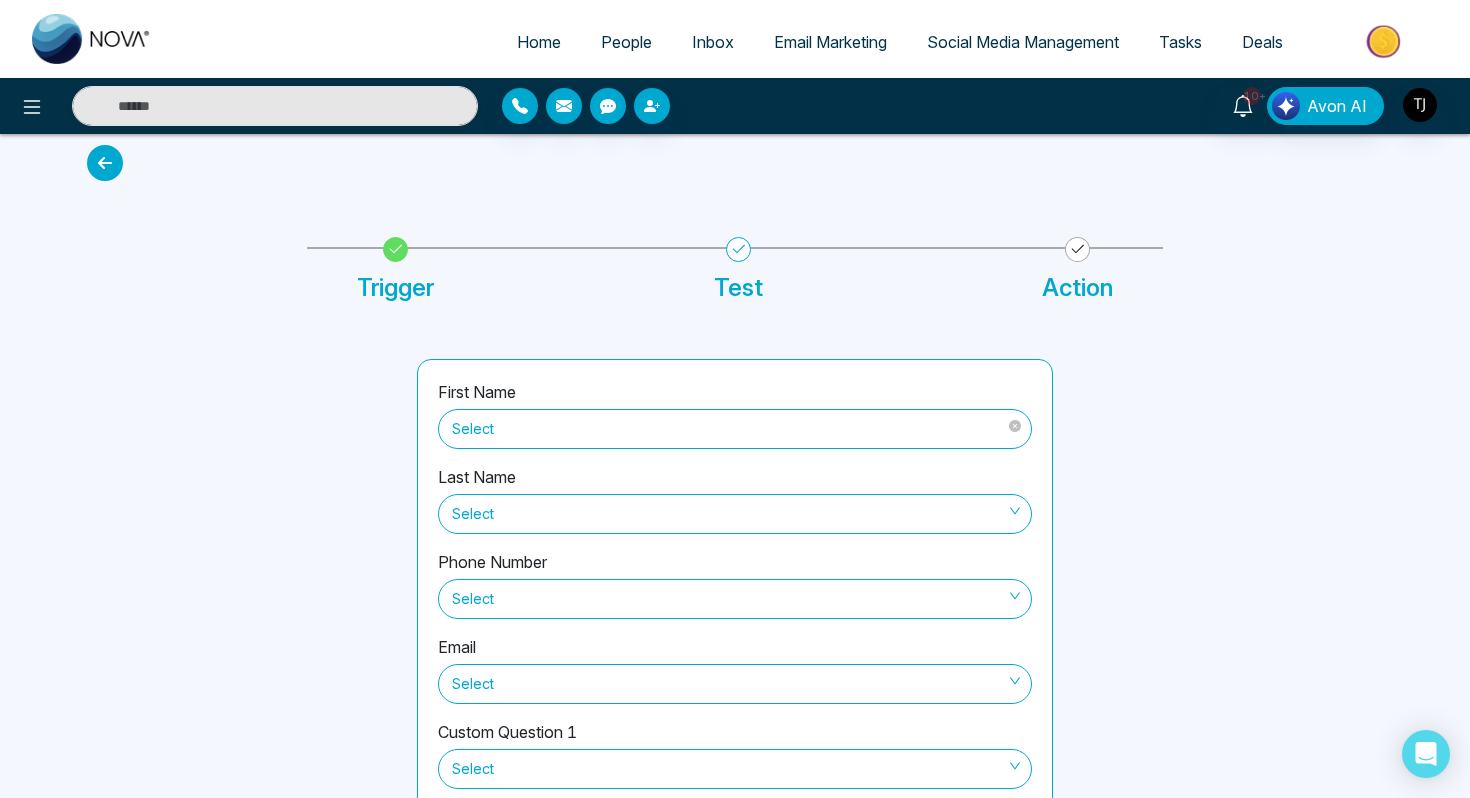 click on "Select" at bounding box center [735, 429] 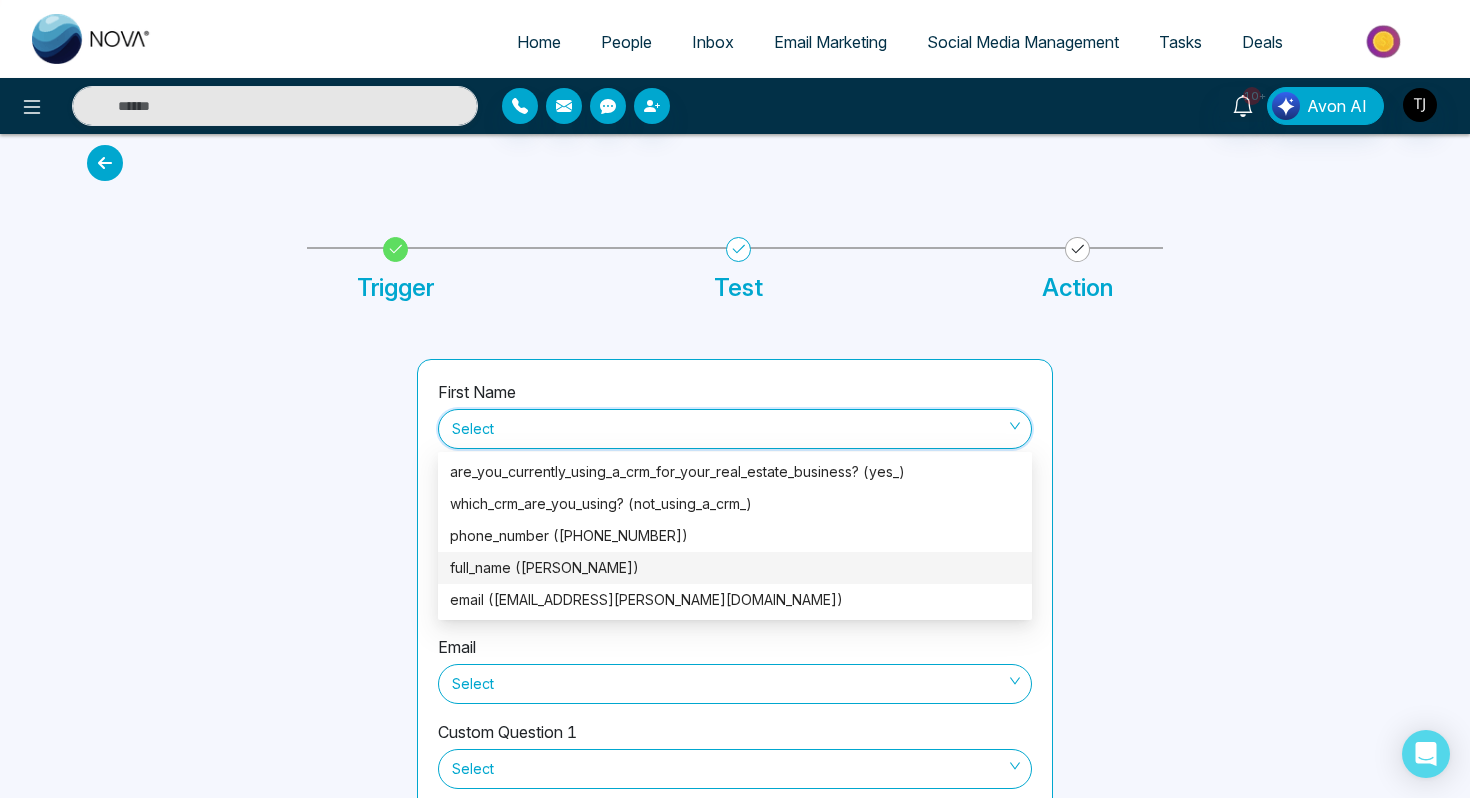 click on "full_name (Rajiv Tuli)" at bounding box center (735, 568) 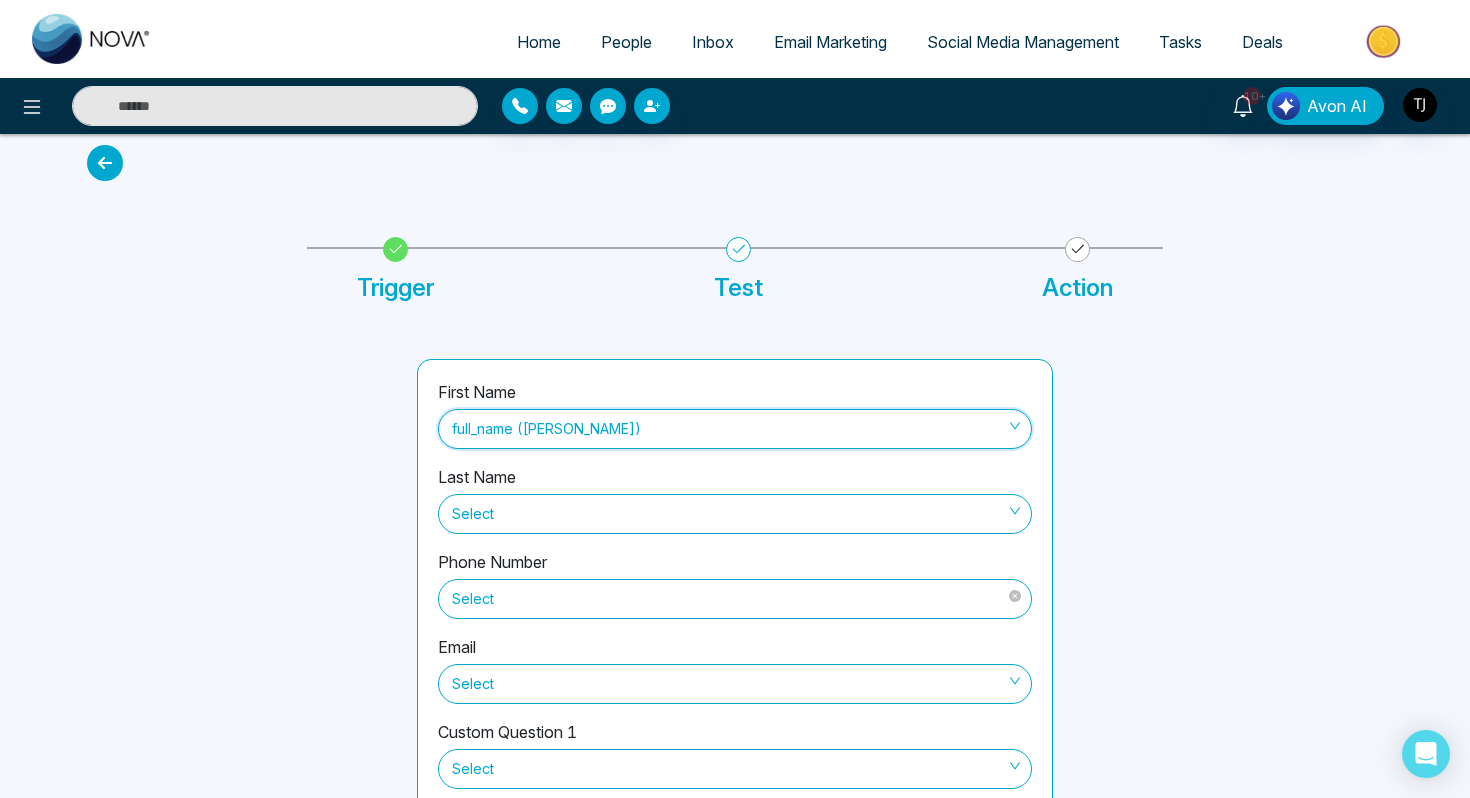 click at bounding box center (728, 599) 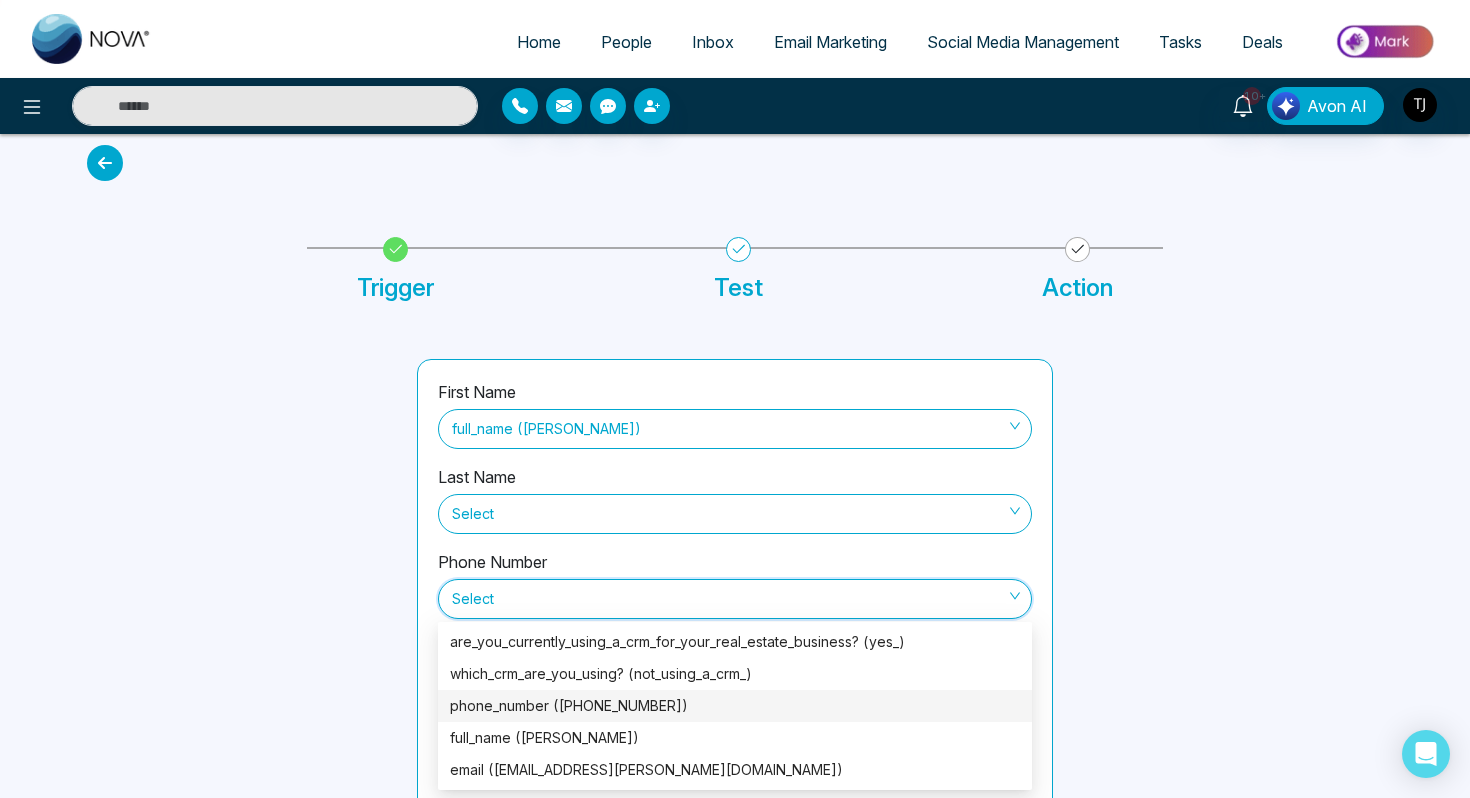 click on "phone_number (+14166558888)" at bounding box center (735, 706) 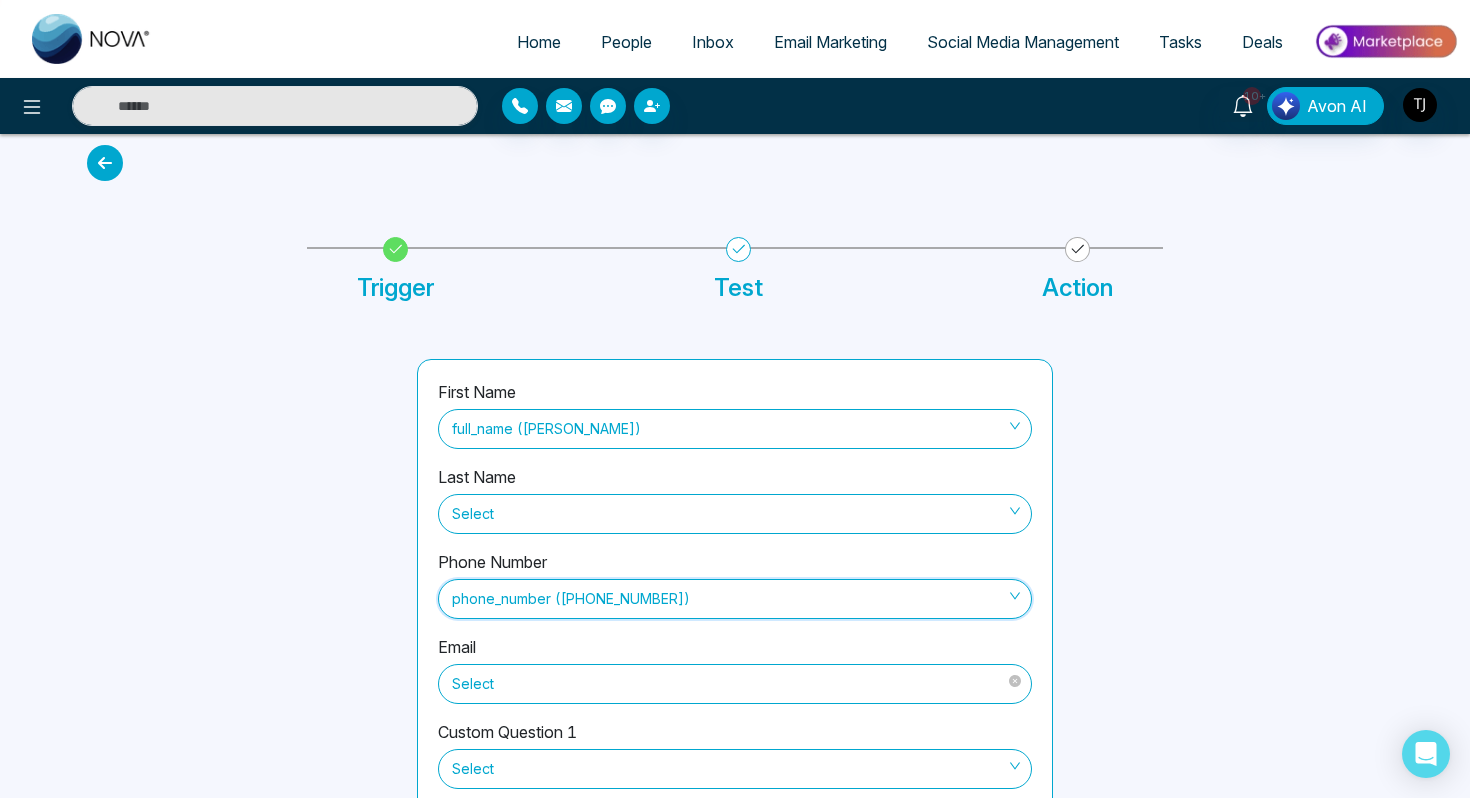 click on "Select" at bounding box center (735, 684) 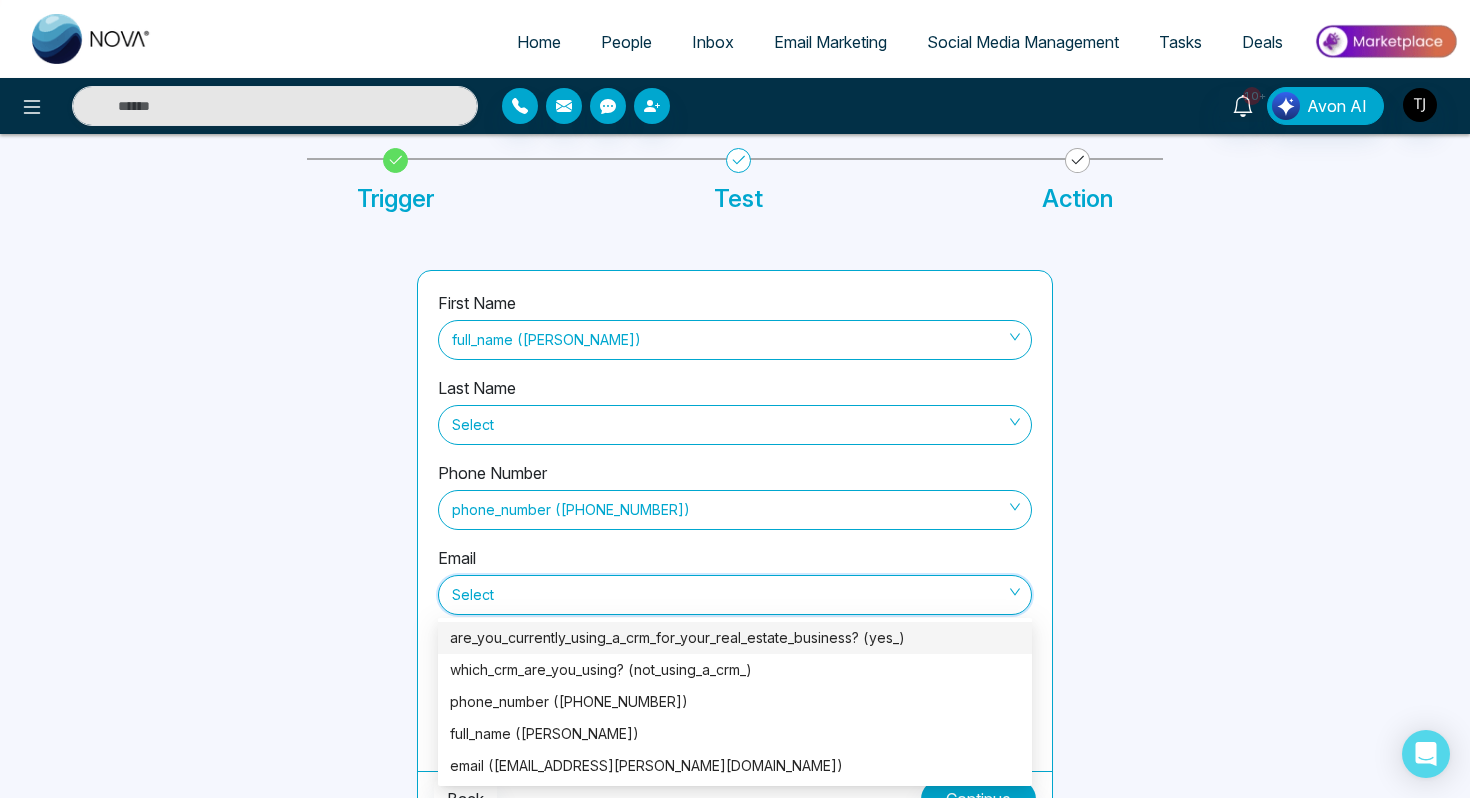 scroll, scrollTop: 121, scrollLeft: 0, axis: vertical 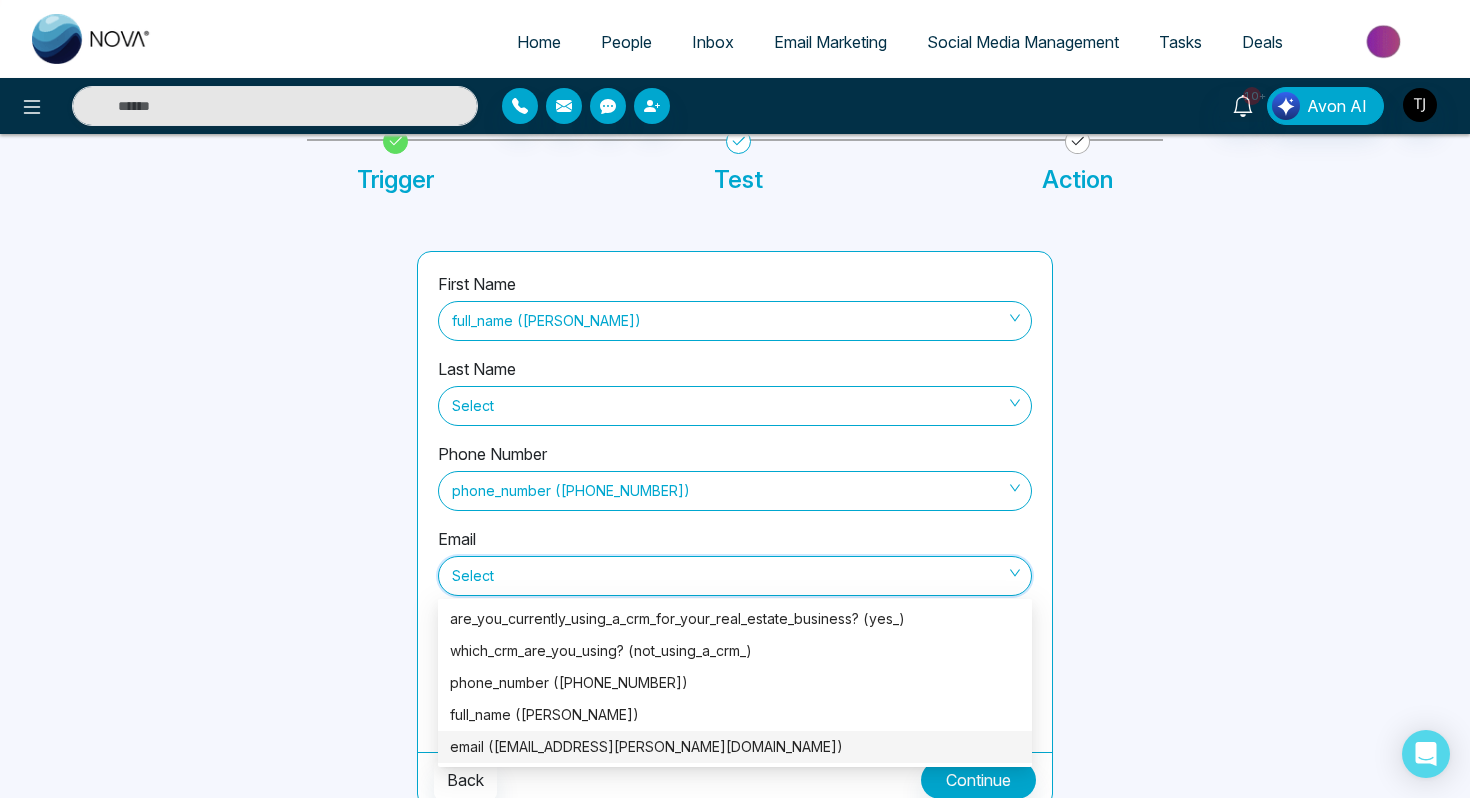 click on "email (rtuli@rogers.com)" at bounding box center [735, 747] 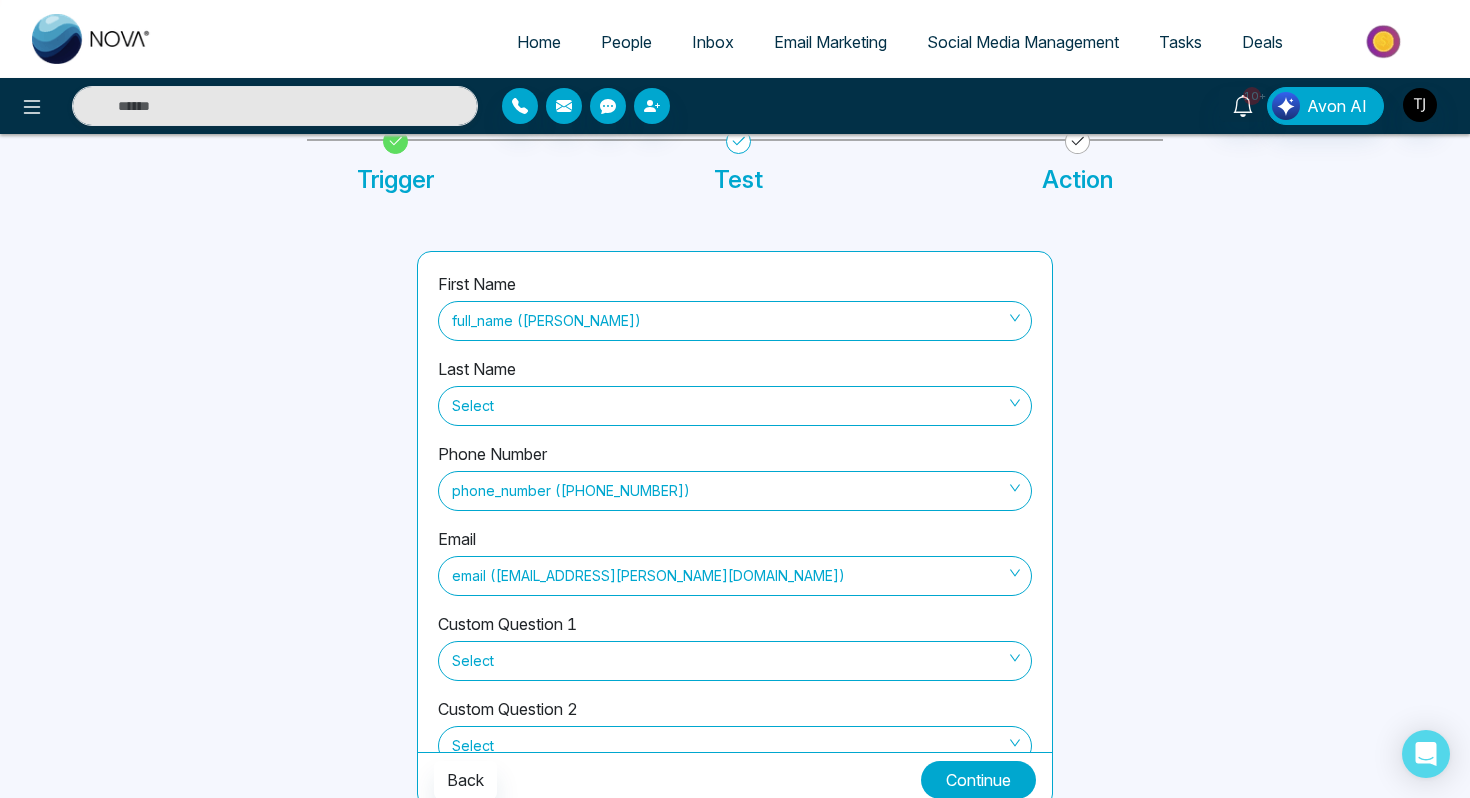 click on "Continue" at bounding box center [978, 780] 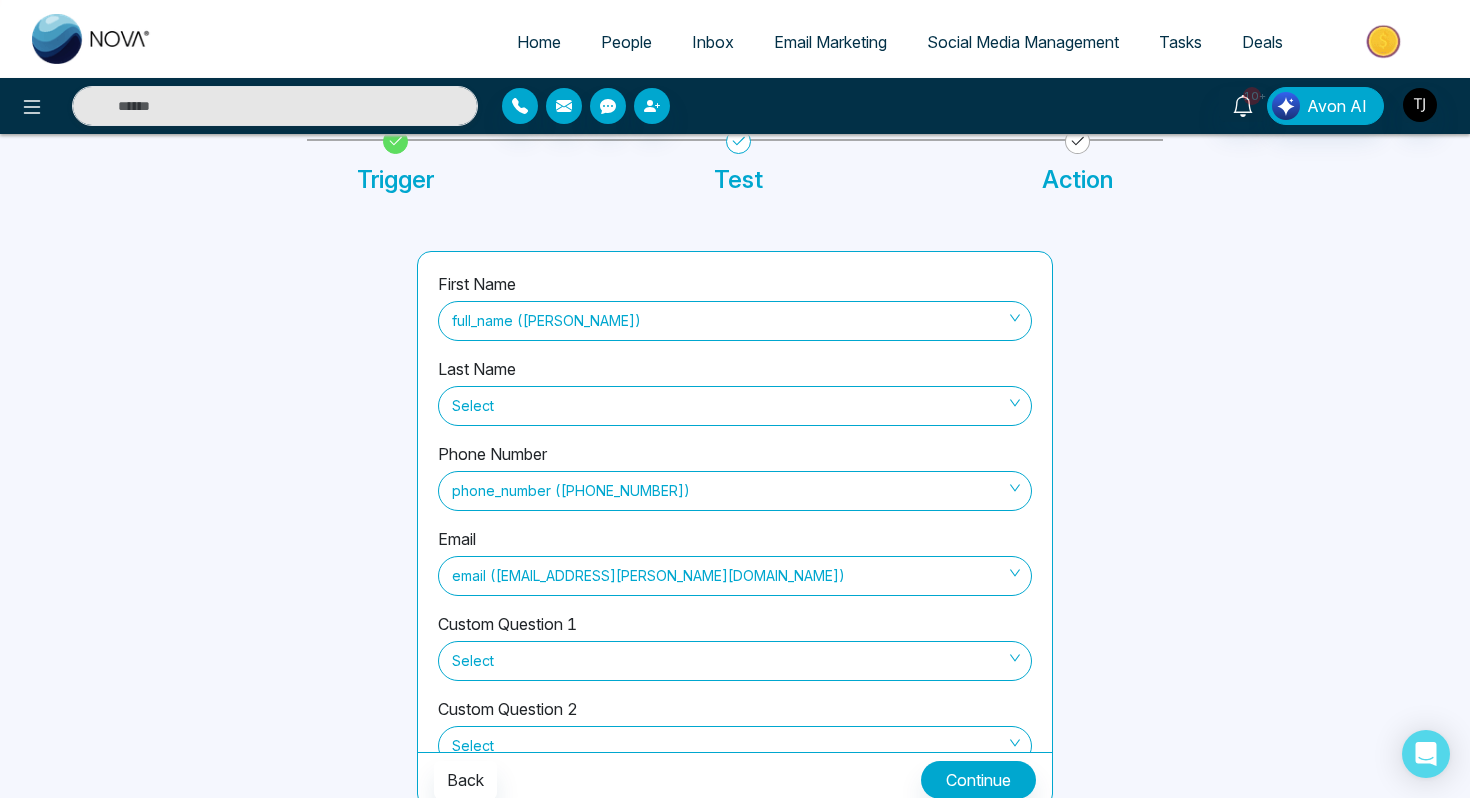 scroll, scrollTop: 0, scrollLeft: 0, axis: both 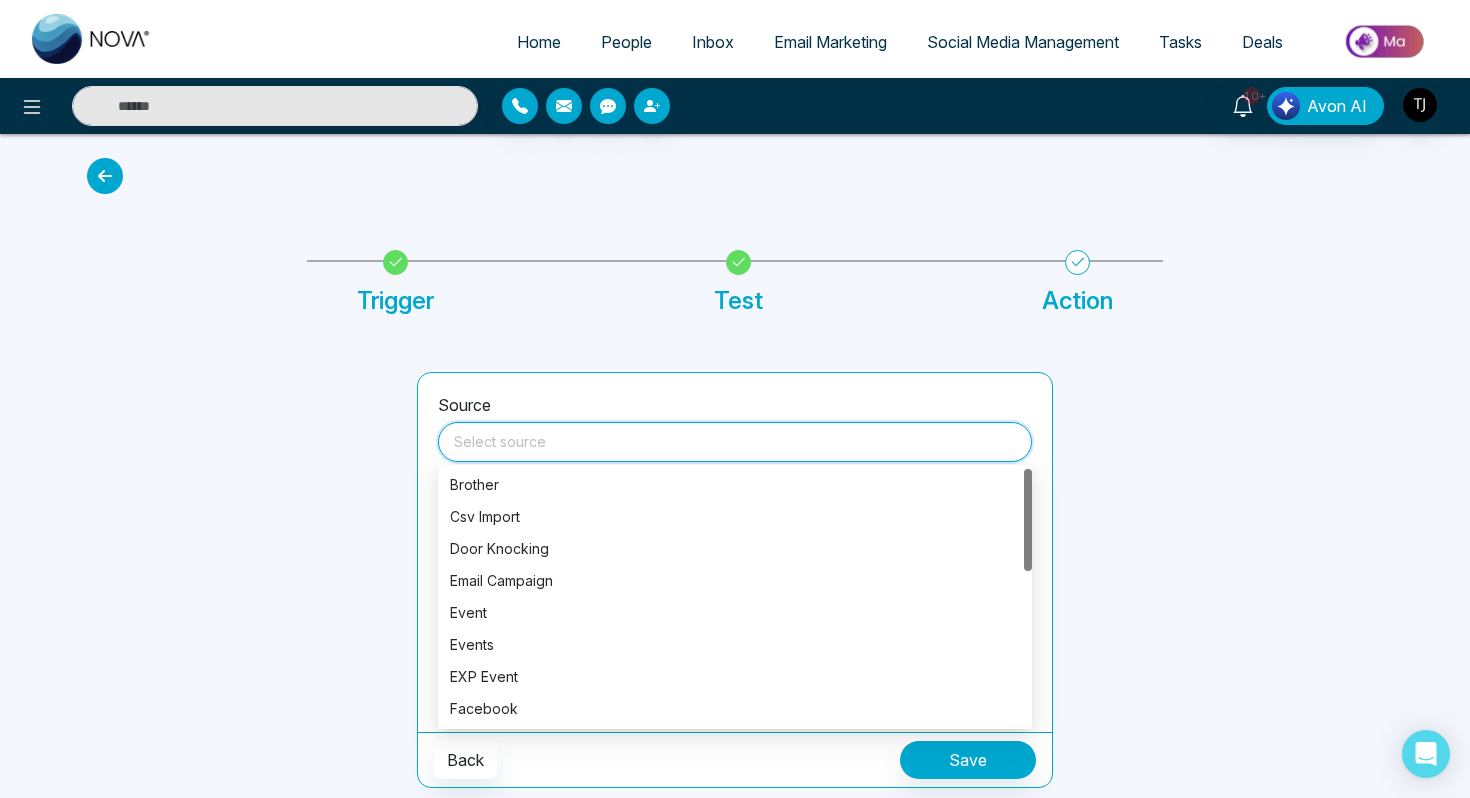 click at bounding box center [735, 438] 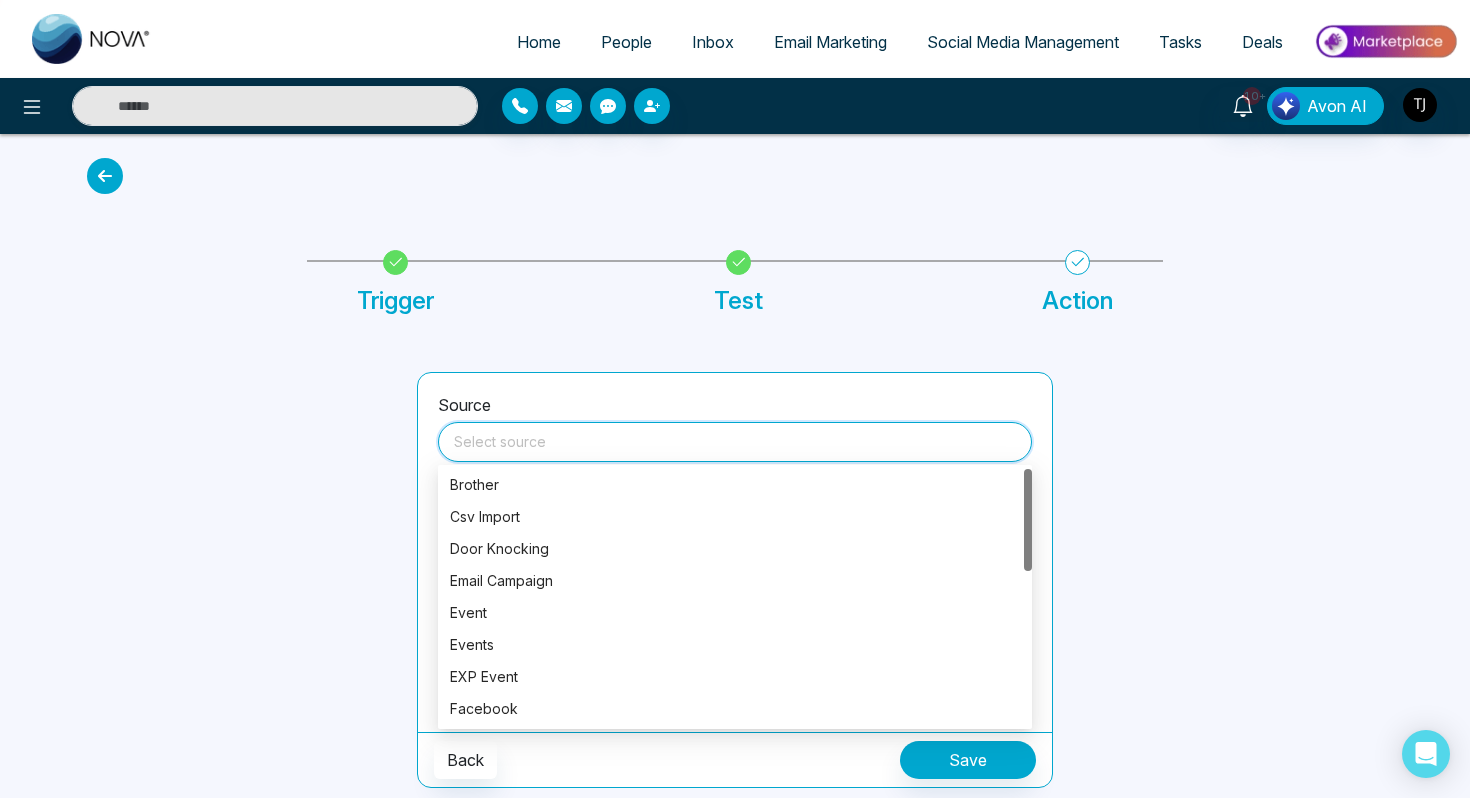 click at bounding box center [240, 580] 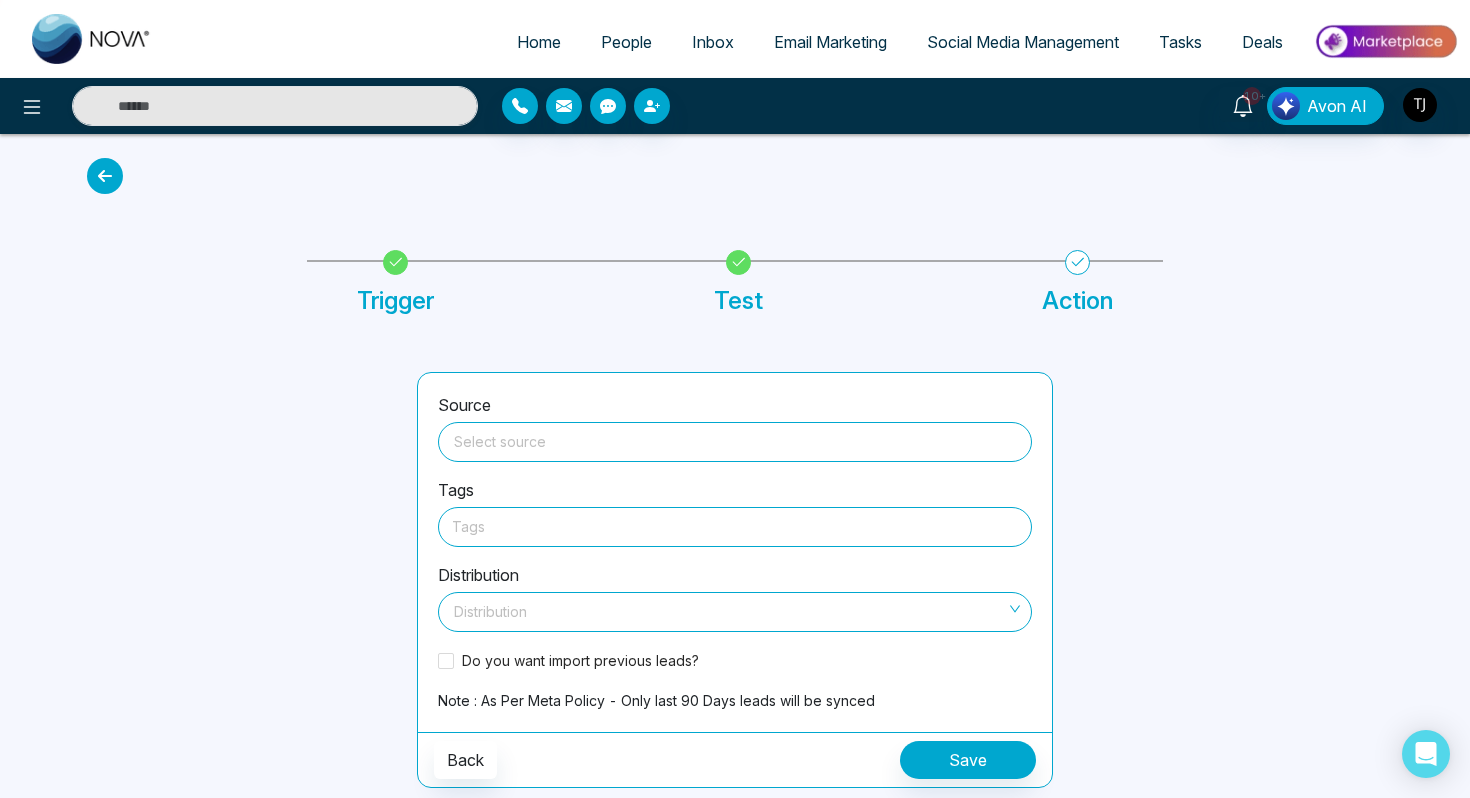 click at bounding box center (735, 438) 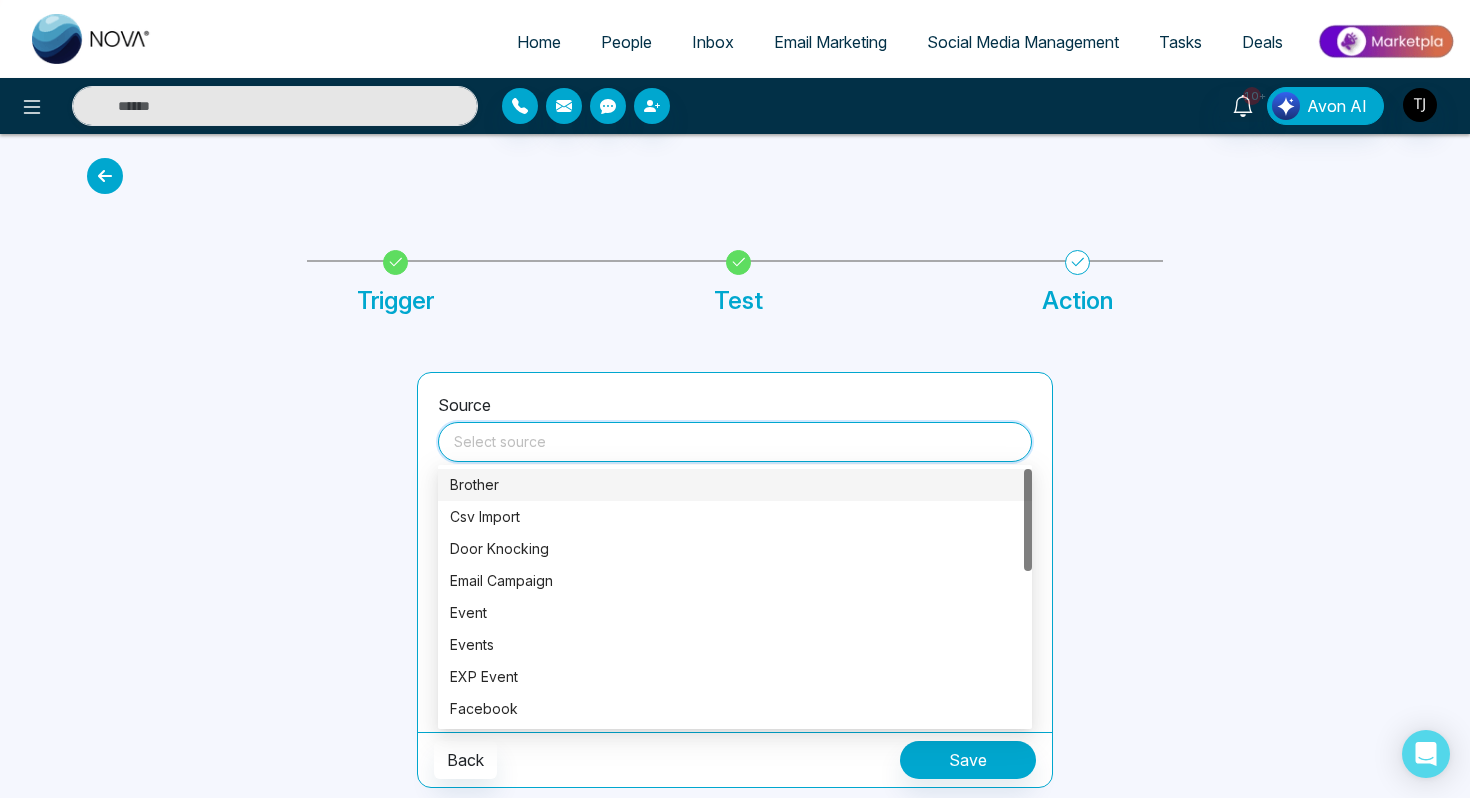 click at bounding box center [240, 580] 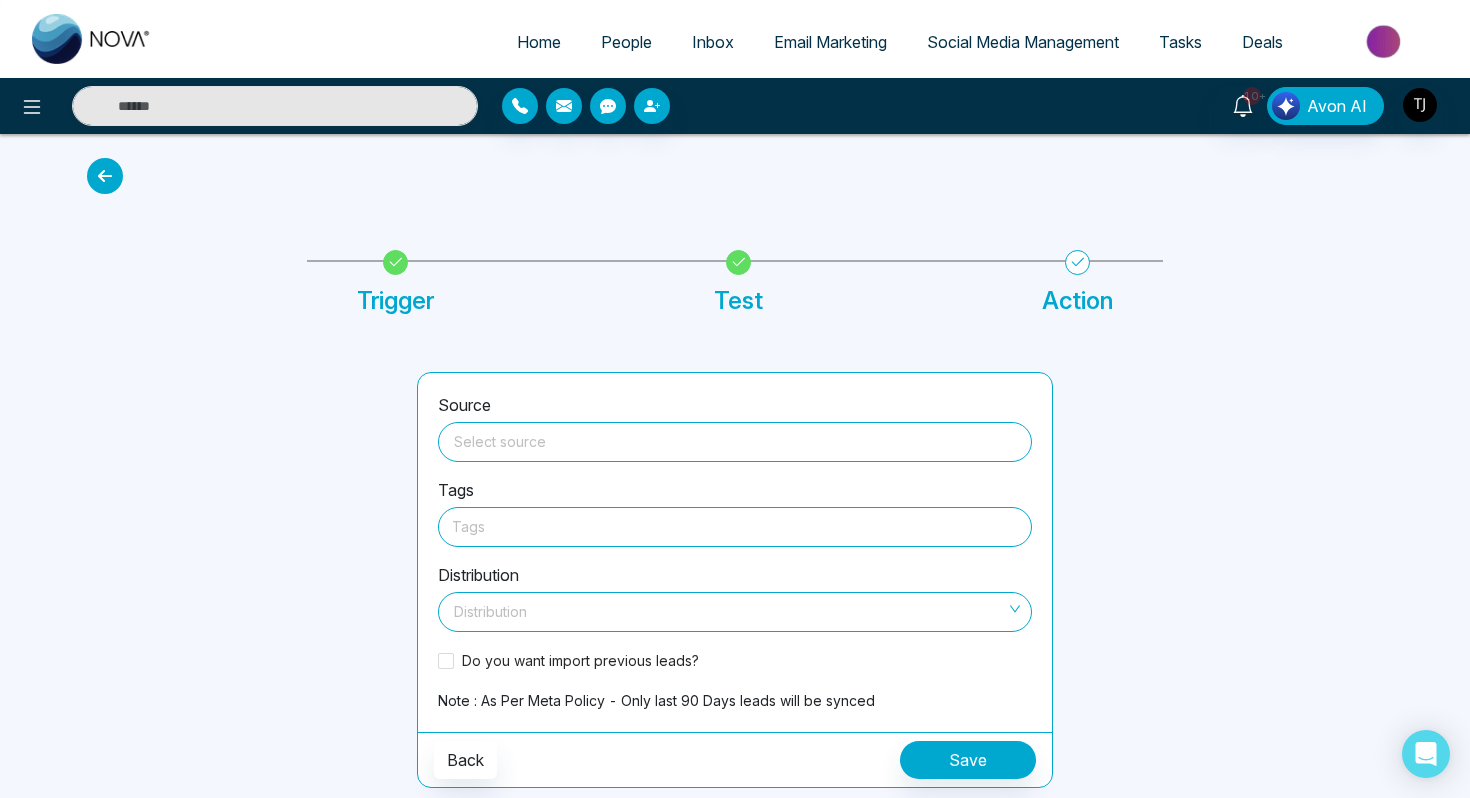 click at bounding box center [728, 608] 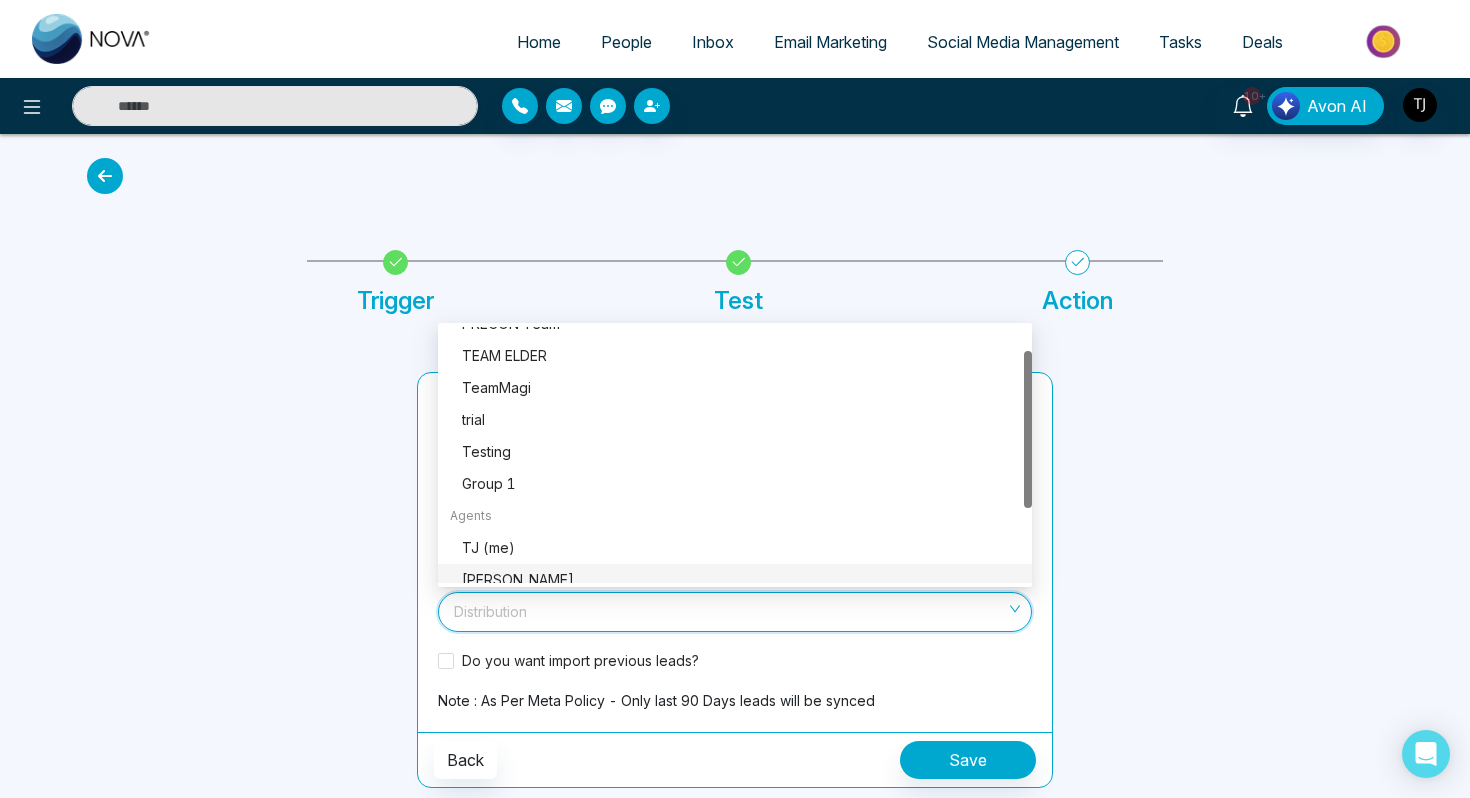 scroll, scrollTop: 0, scrollLeft: 0, axis: both 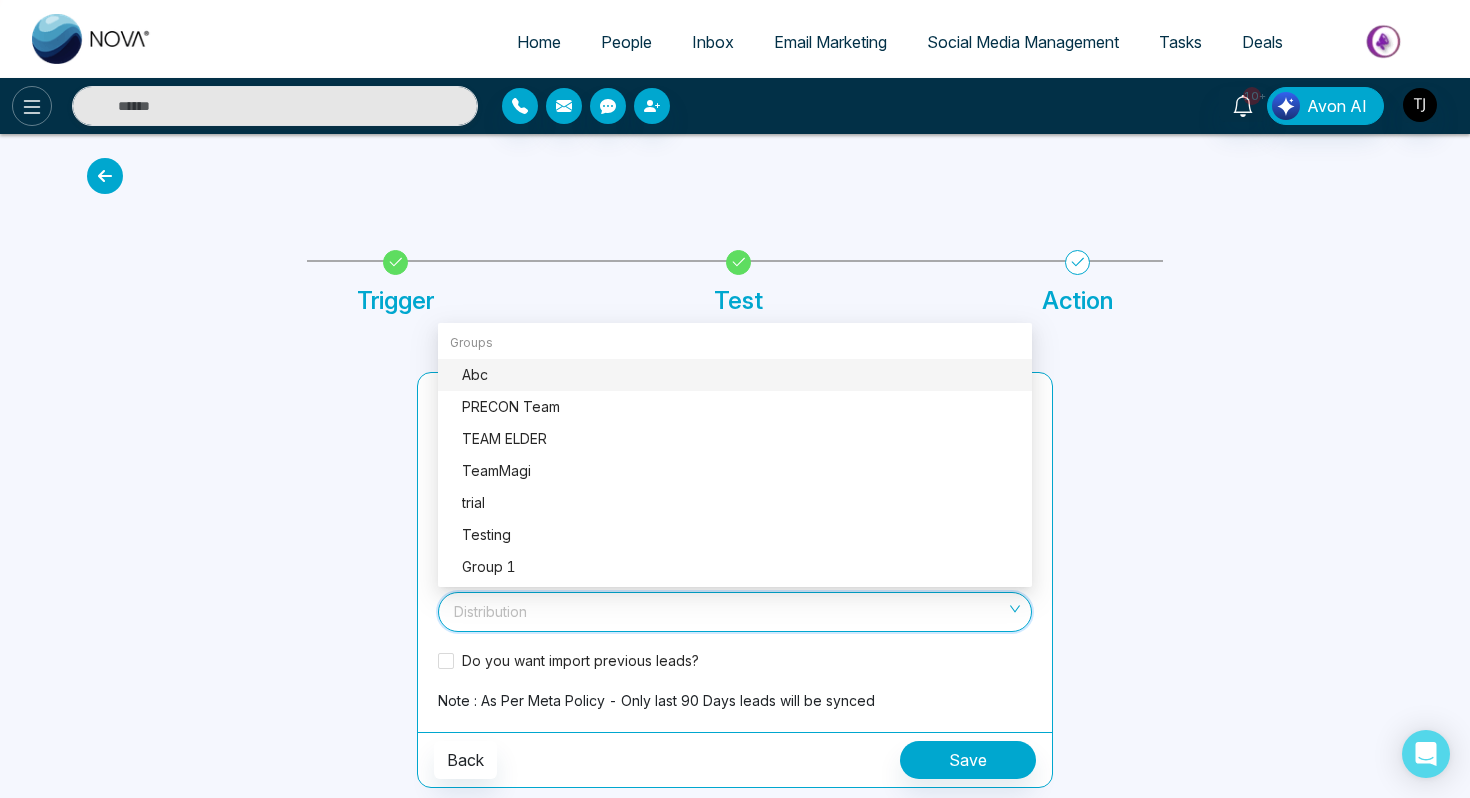 click at bounding box center (32, 106) 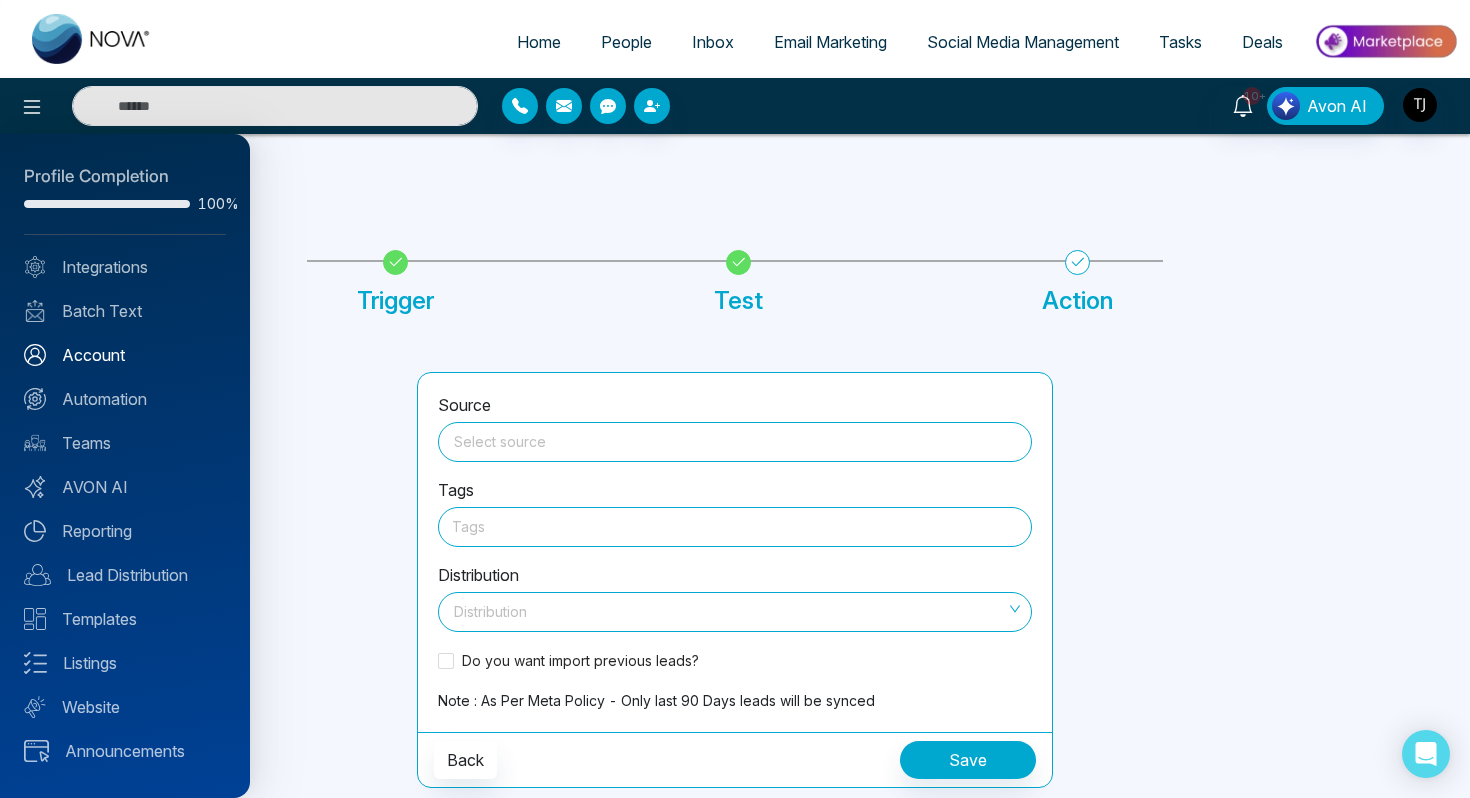 click on "Account" at bounding box center [125, 355] 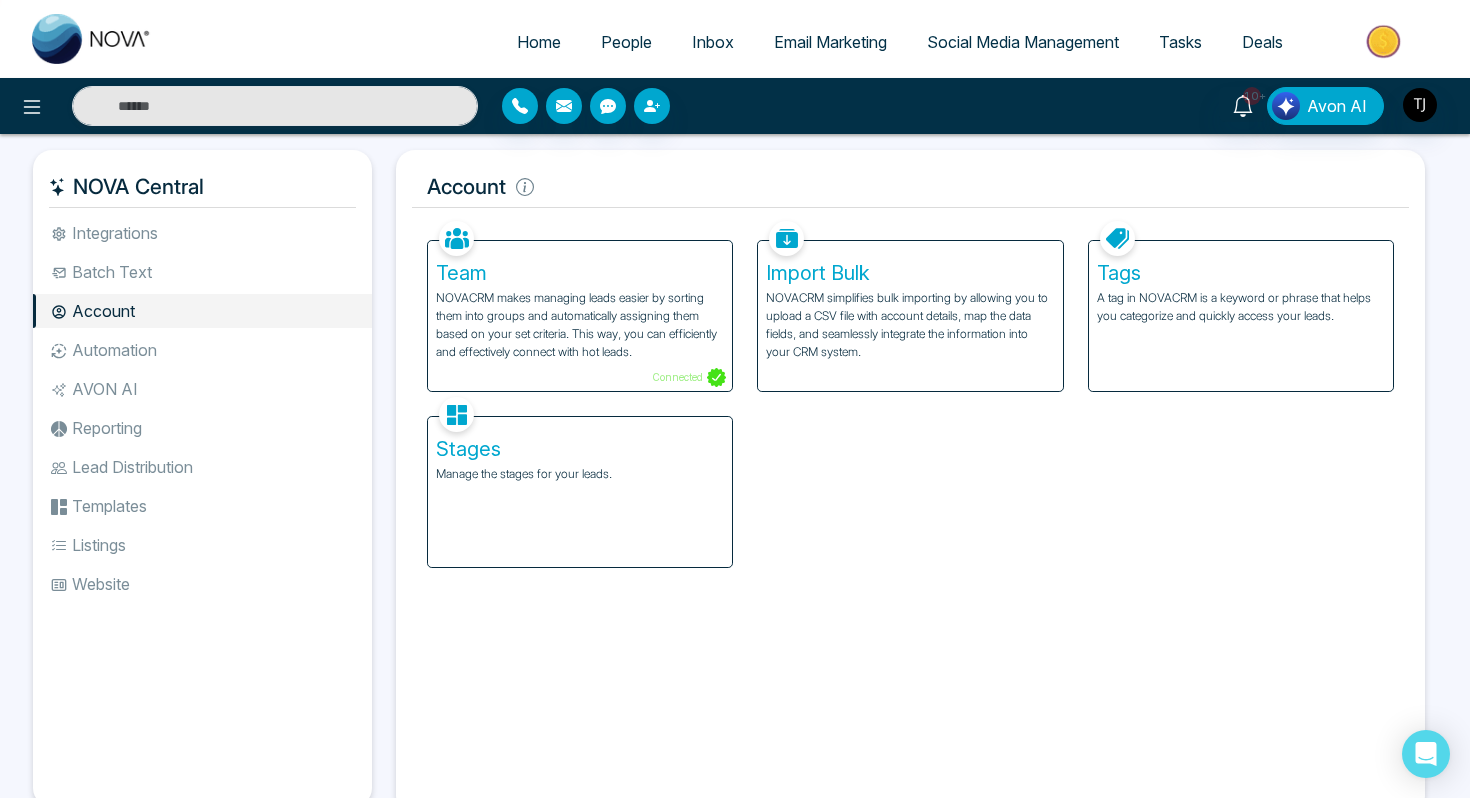 click on "NOVACRM makes managing leads easier by sorting them into groups and automatically assigning them based on your set criteria. This way, you can efficiently and effectively connect with hot leads." at bounding box center [580, 325] 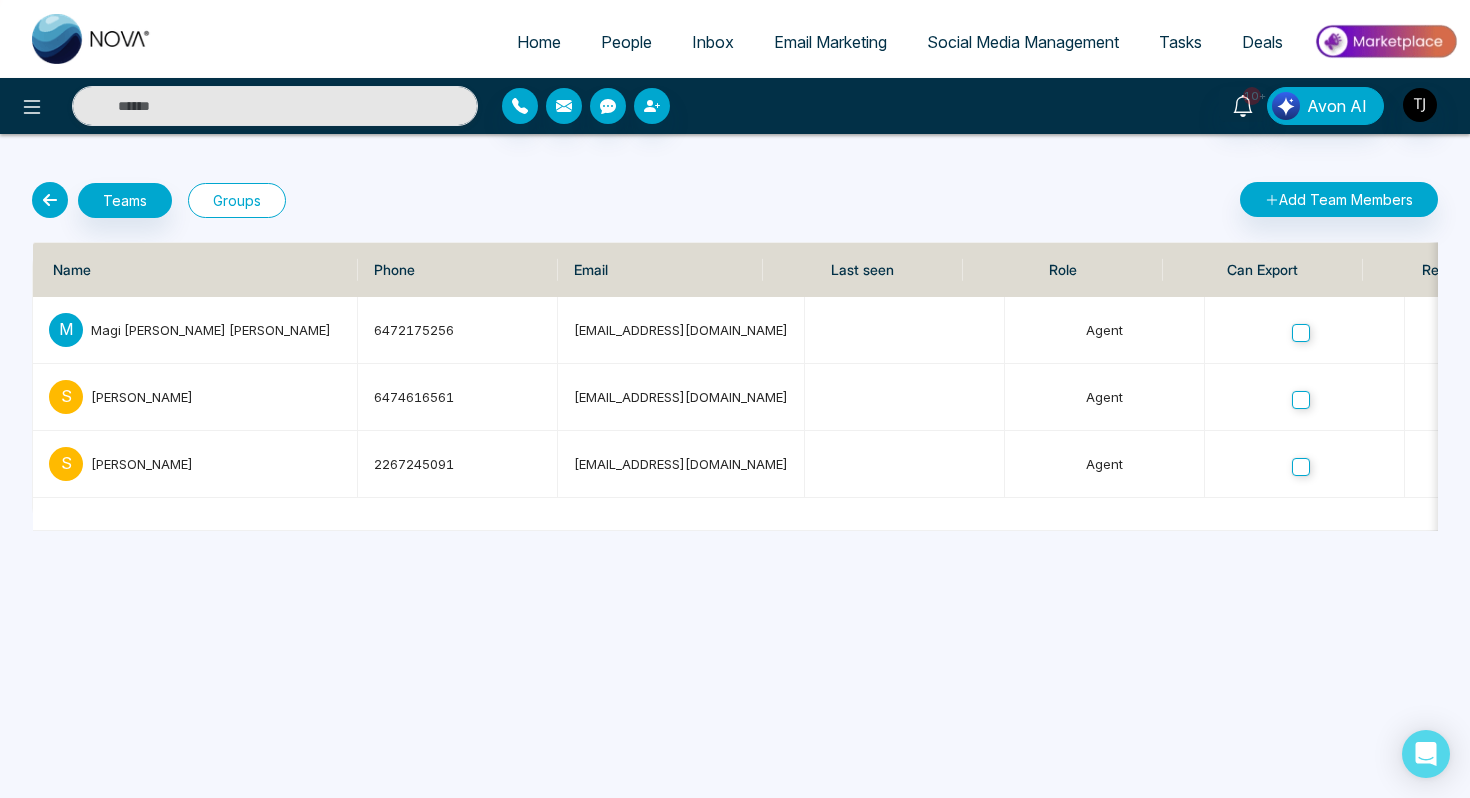 click on "Groups" at bounding box center (237, 200) 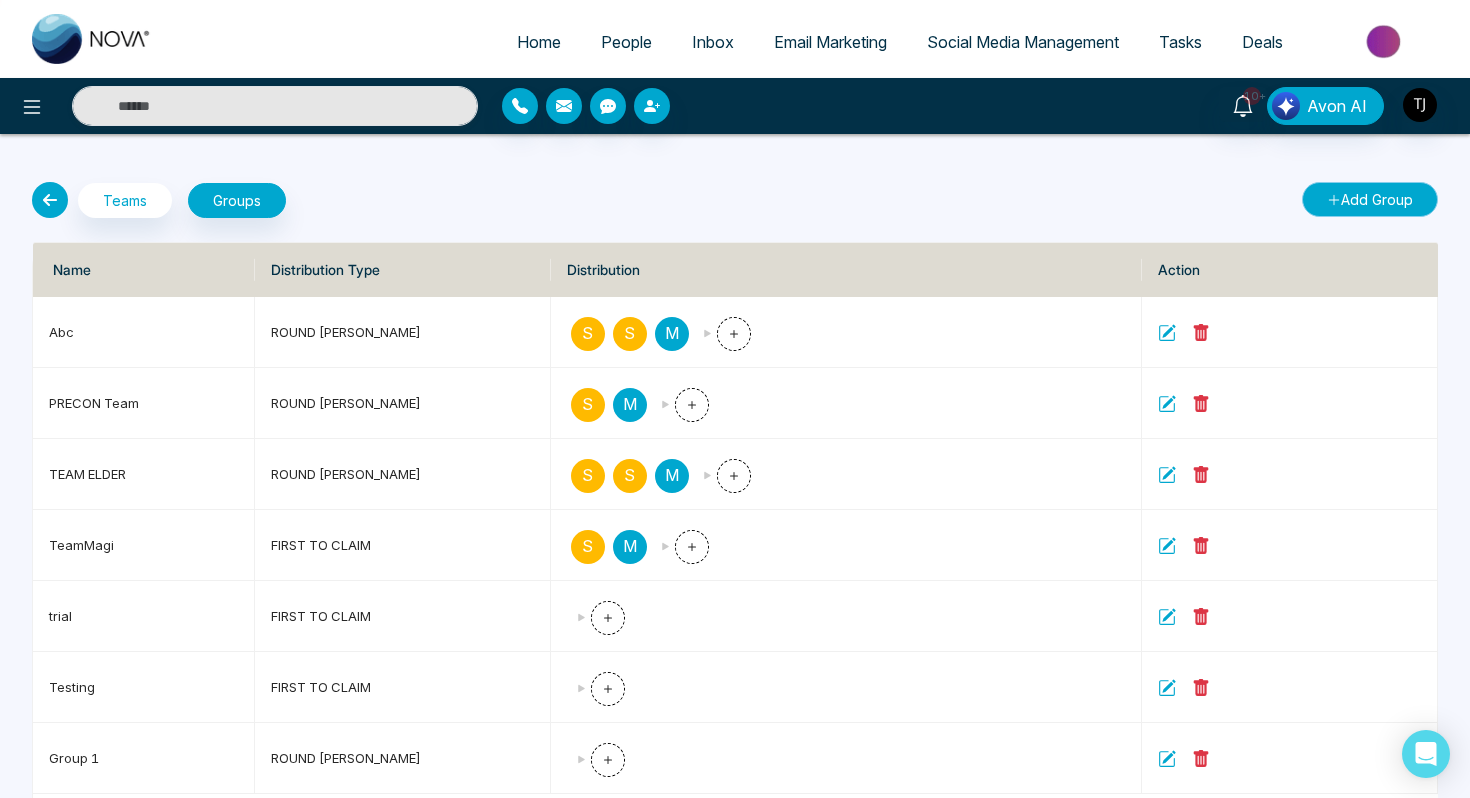 click on "Add Group" at bounding box center (1370, 199) 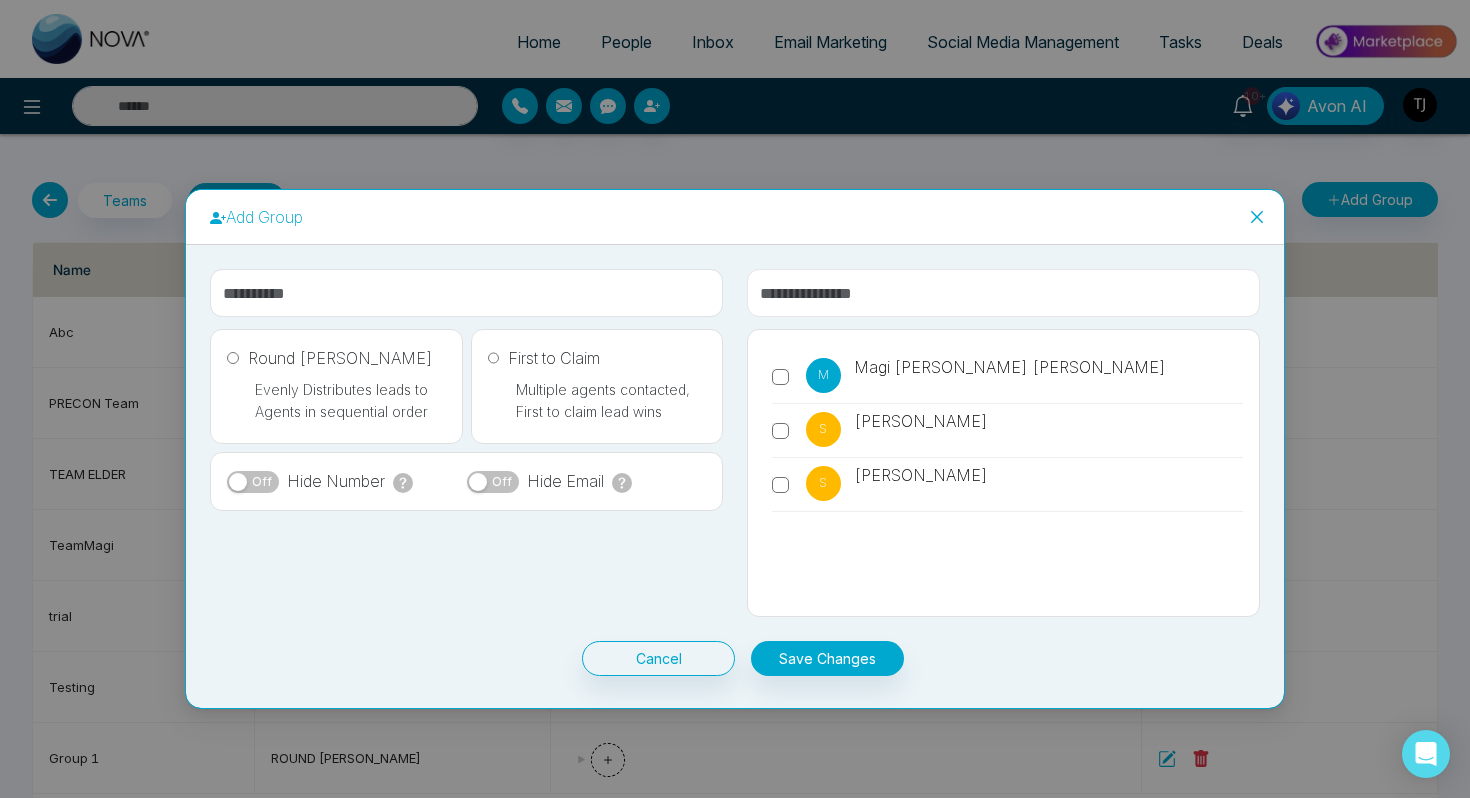 click at bounding box center (1003, 293) 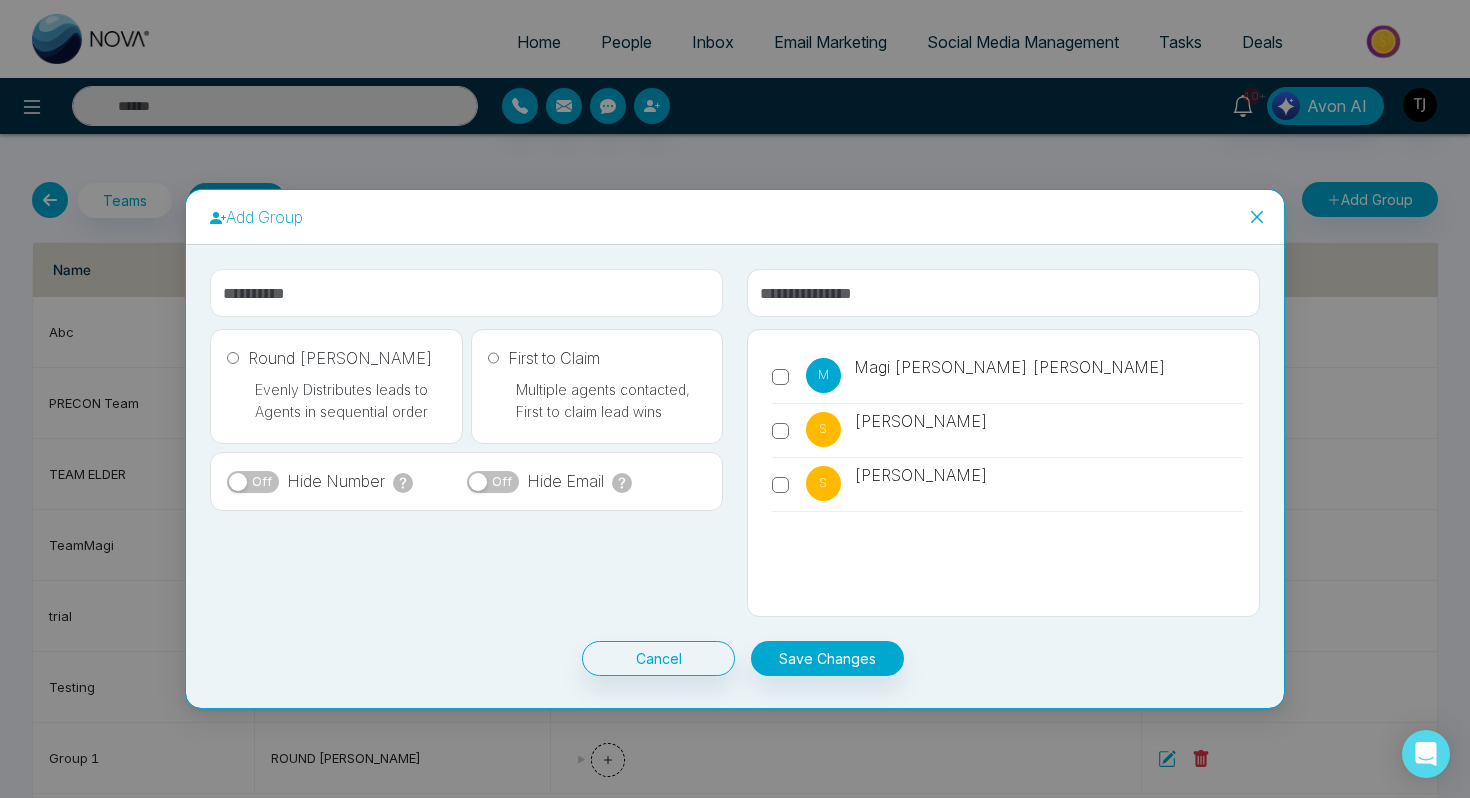 click at bounding box center (466, 293) 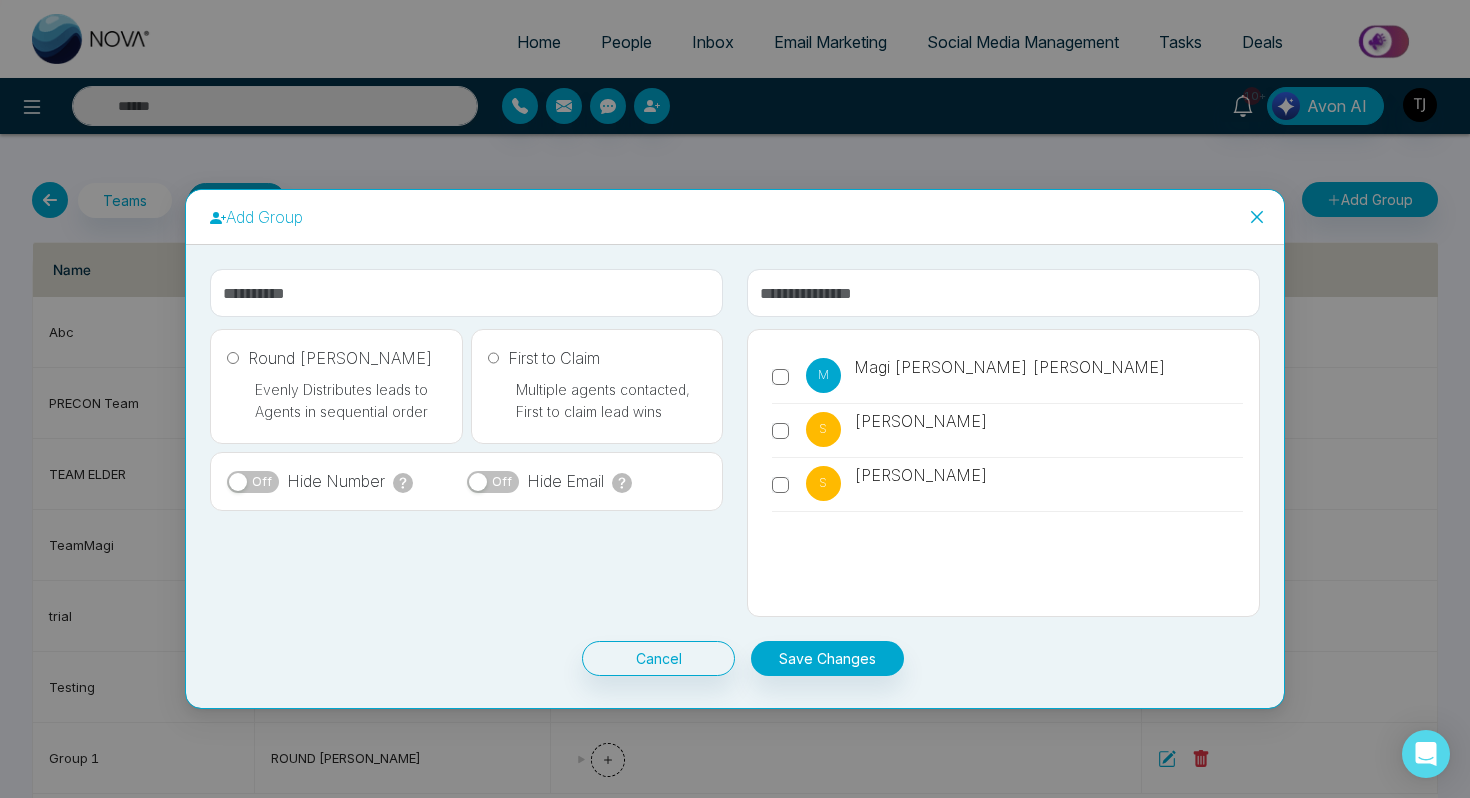 click 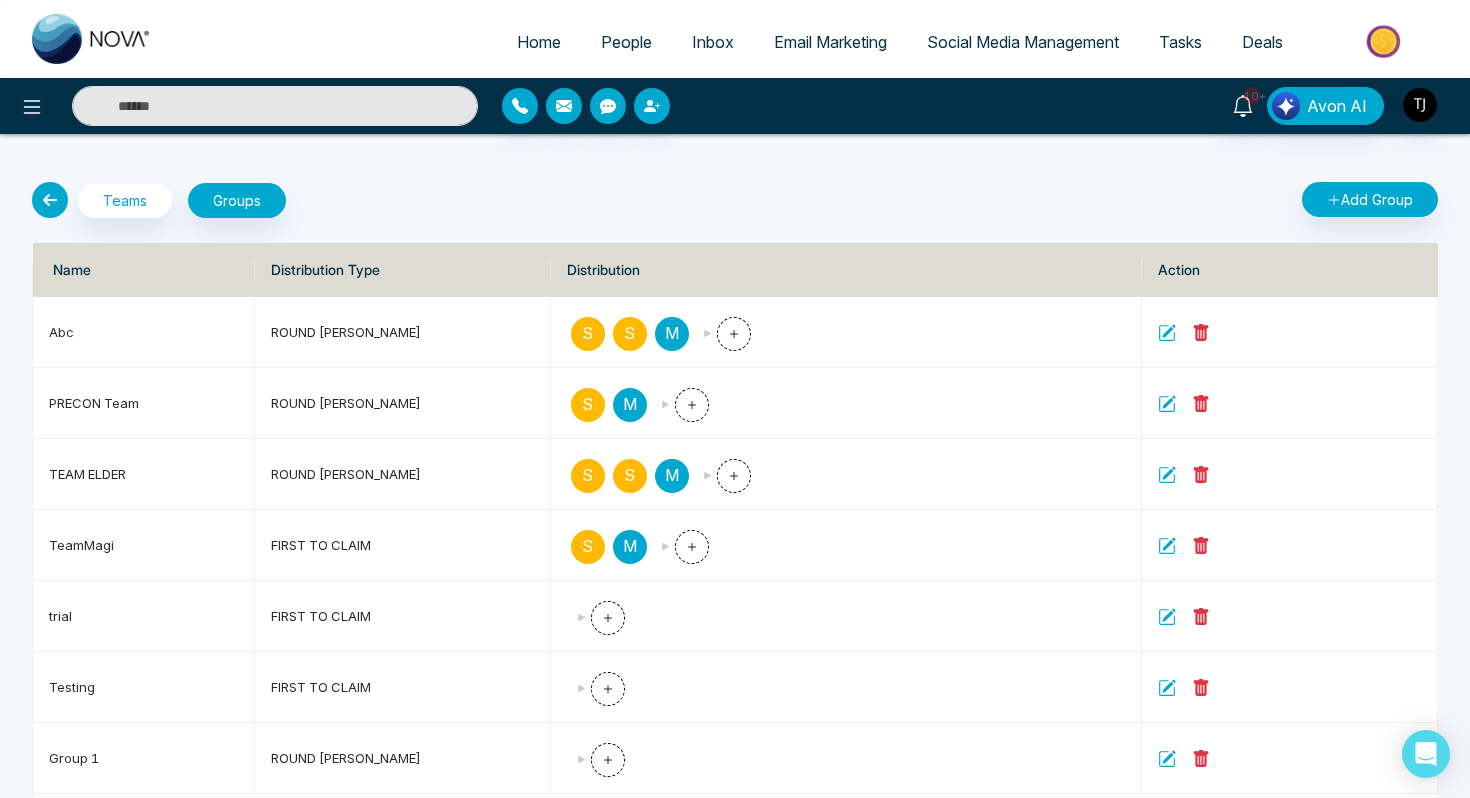click on "10+ Avon AI" at bounding box center [735, 106] 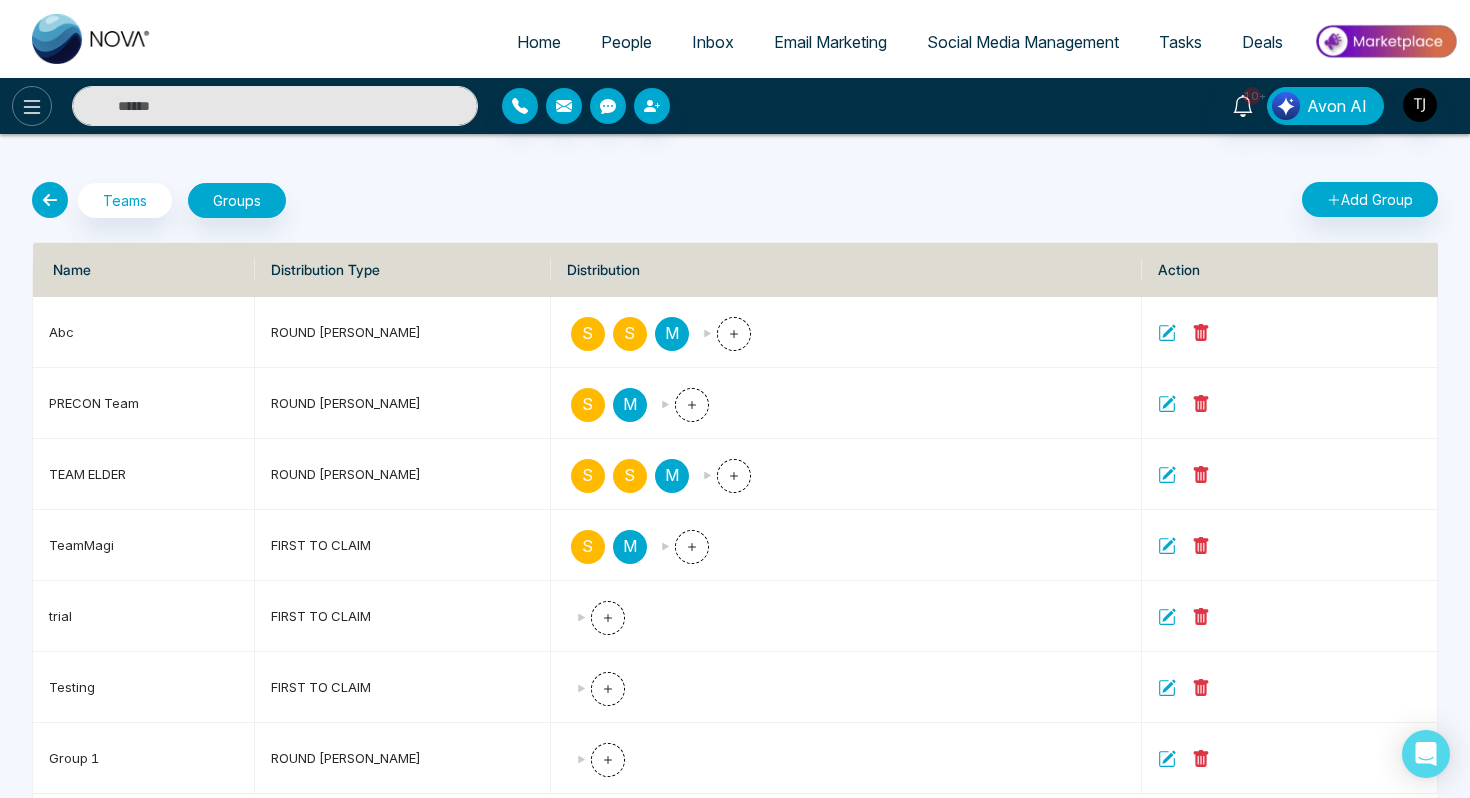 click 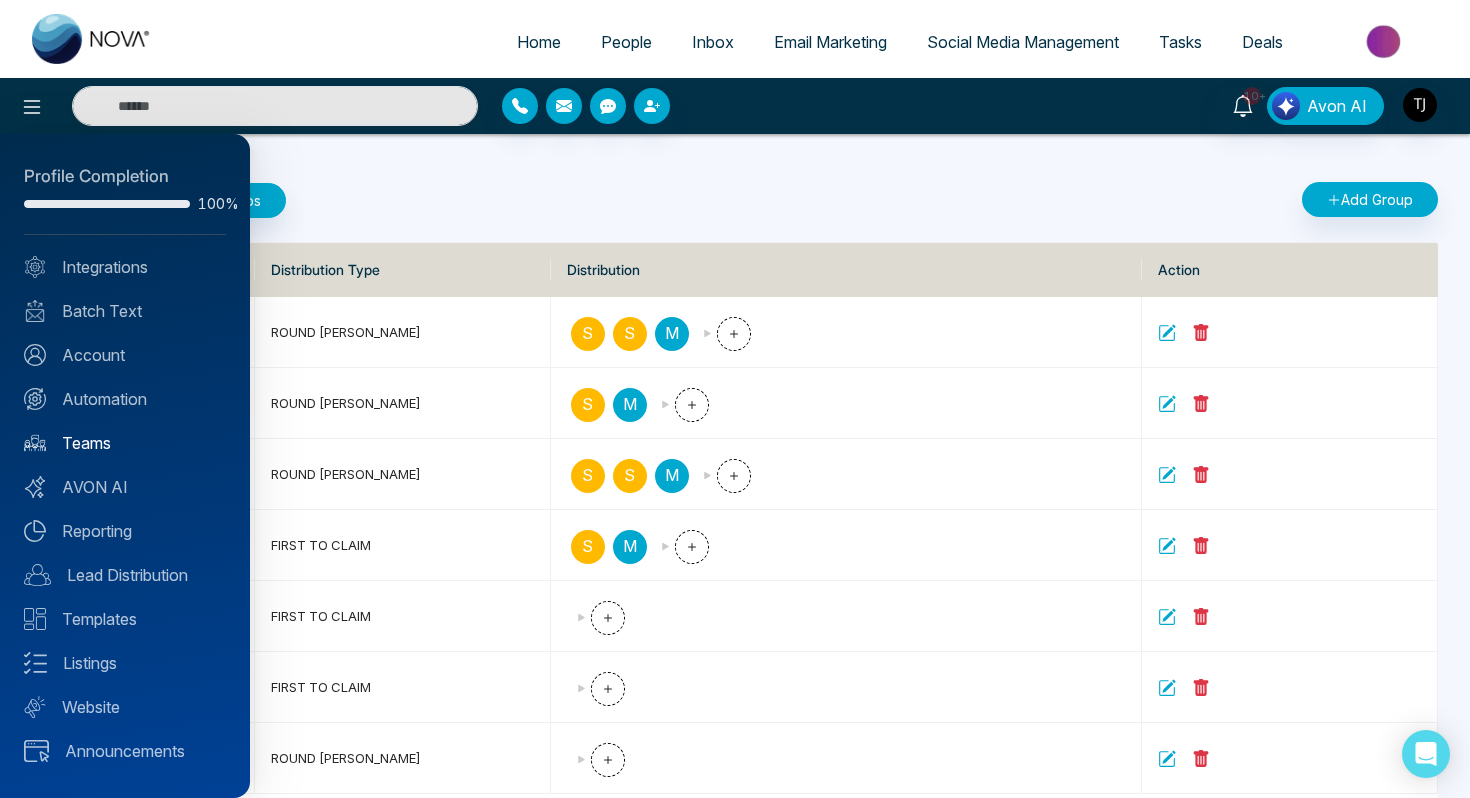 click on "Teams" at bounding box center [125, 443] 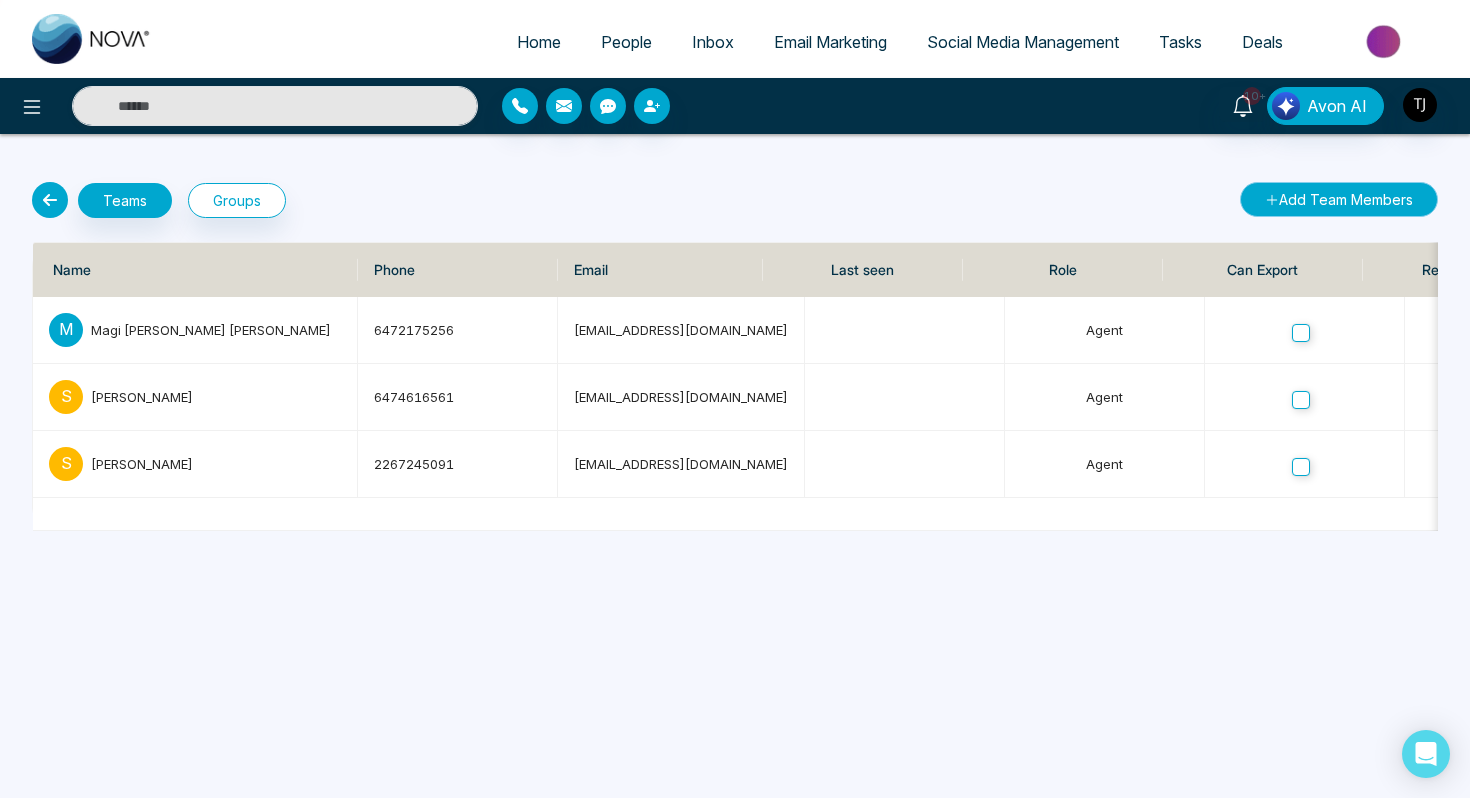 click on "Add Team Members" at bounding box center (1339, 199) 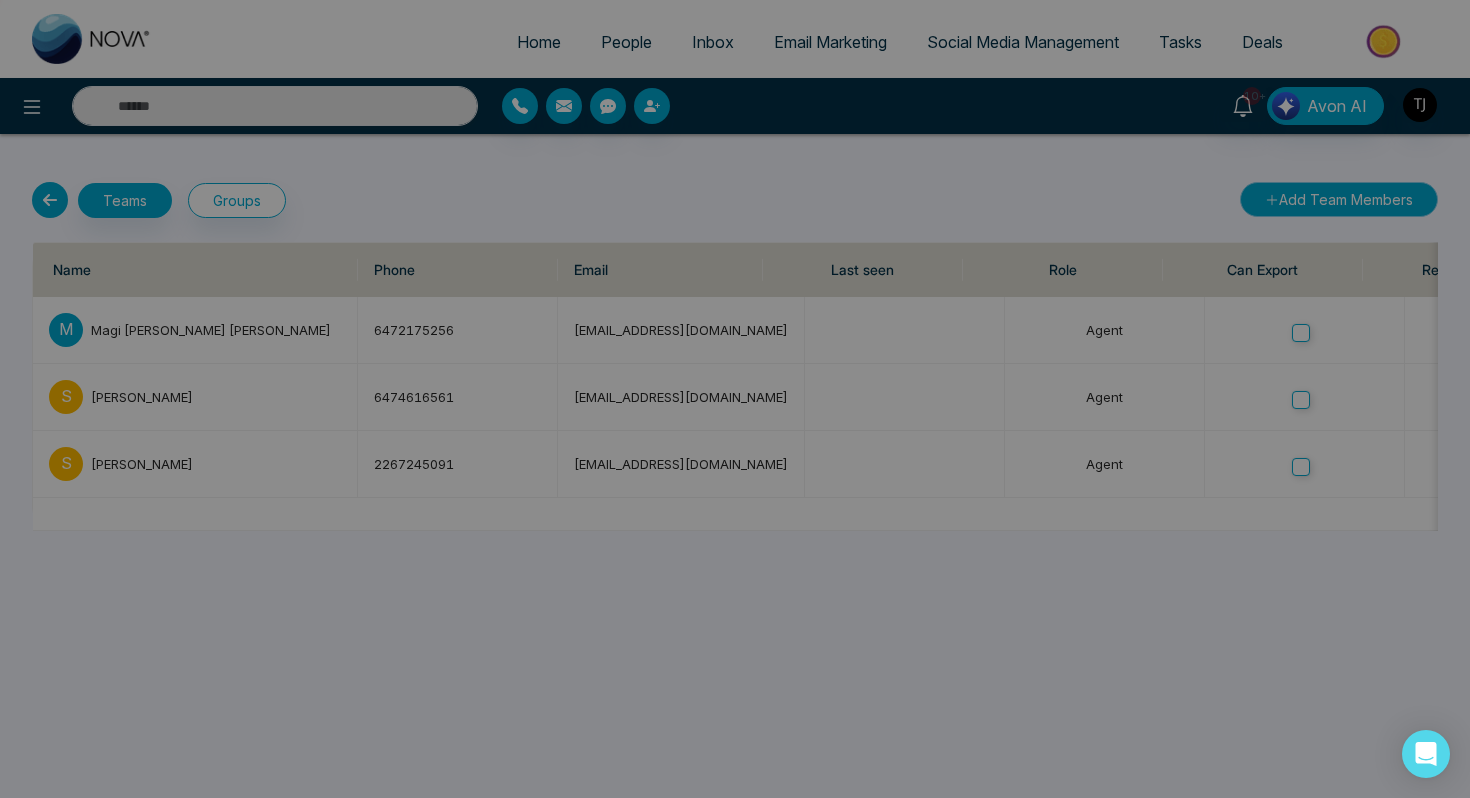 select on "**" 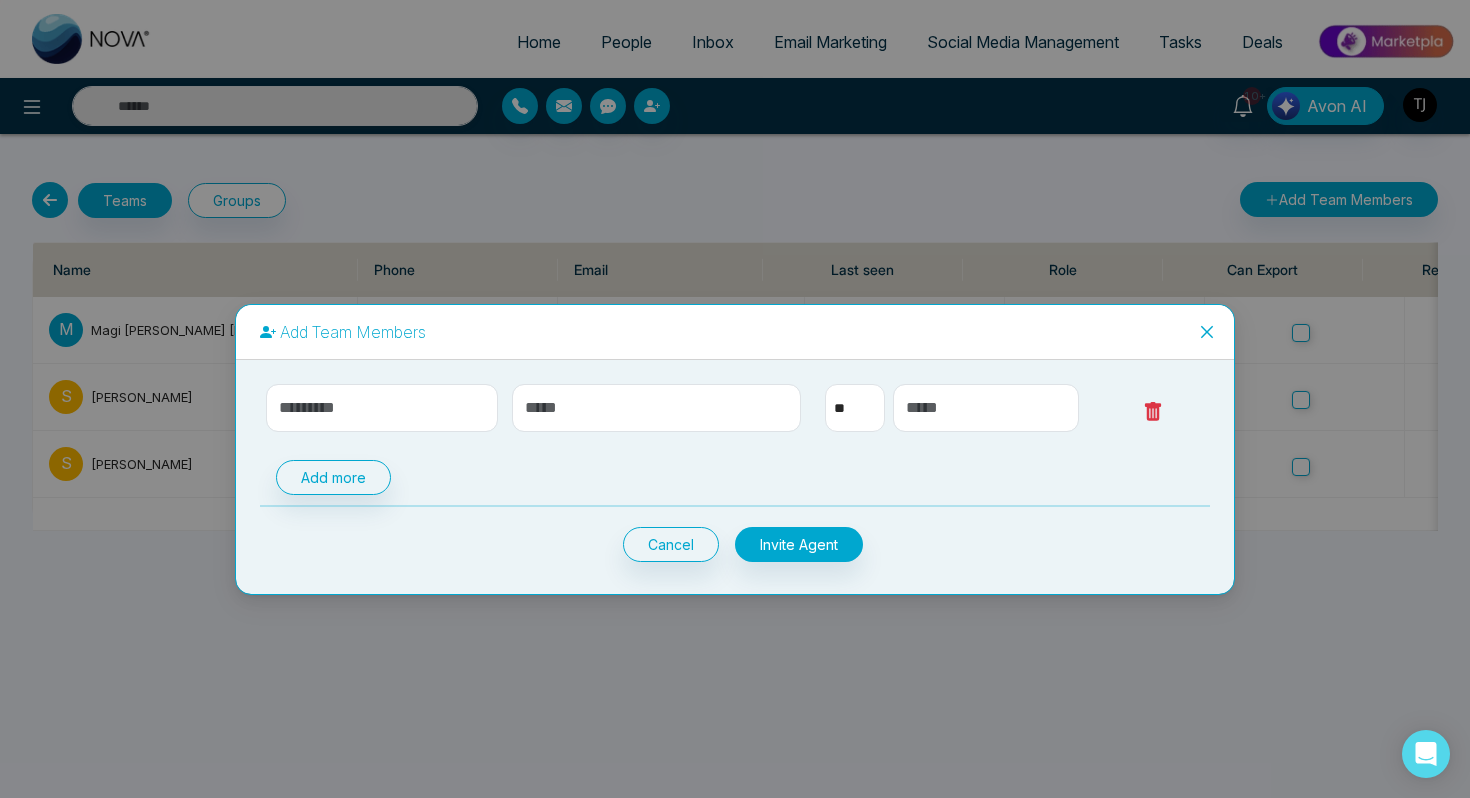 click on "Cancel Invite Agent" at bounding box center [735, 544] 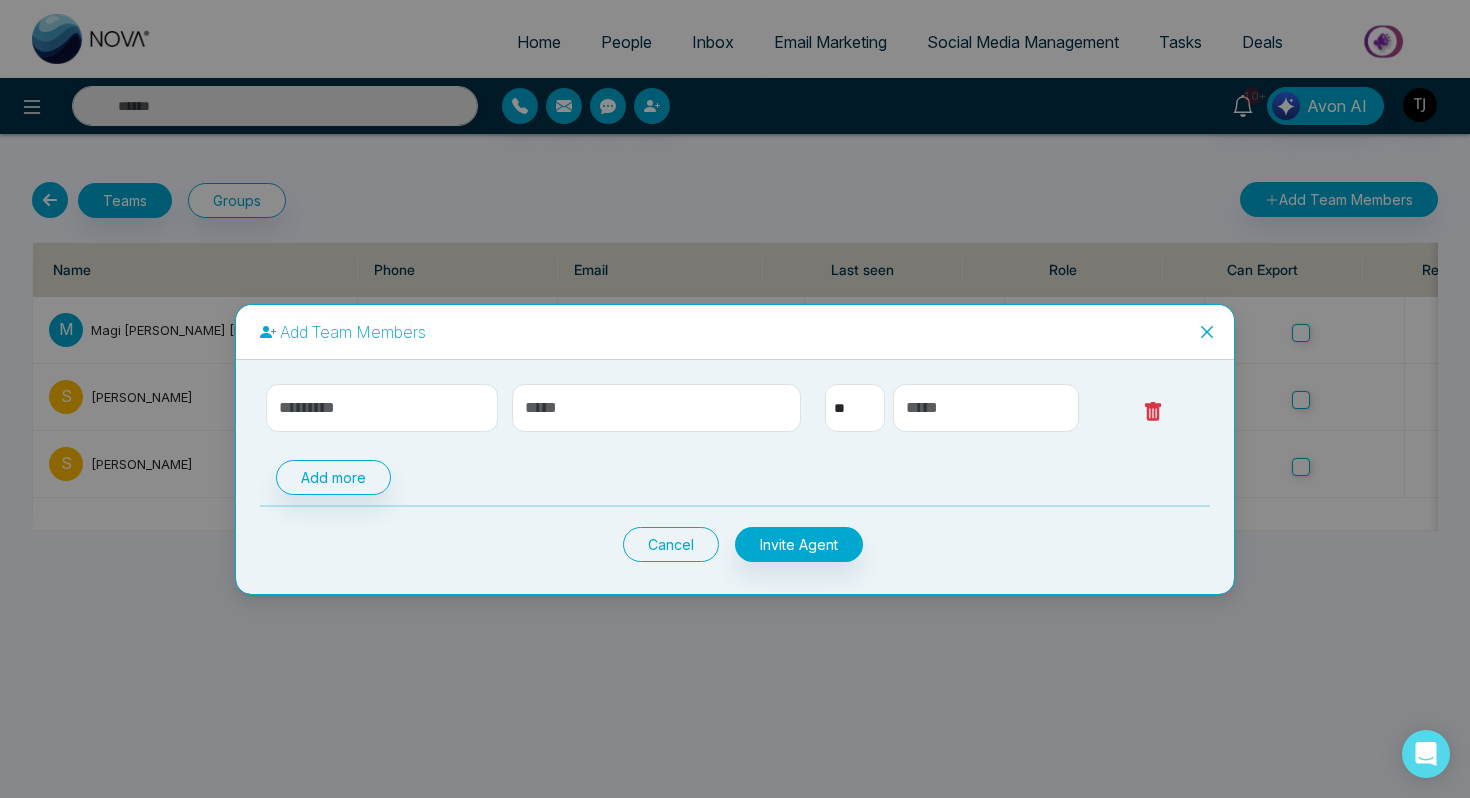 click on "Cancel" at bounding box center (671, 544) 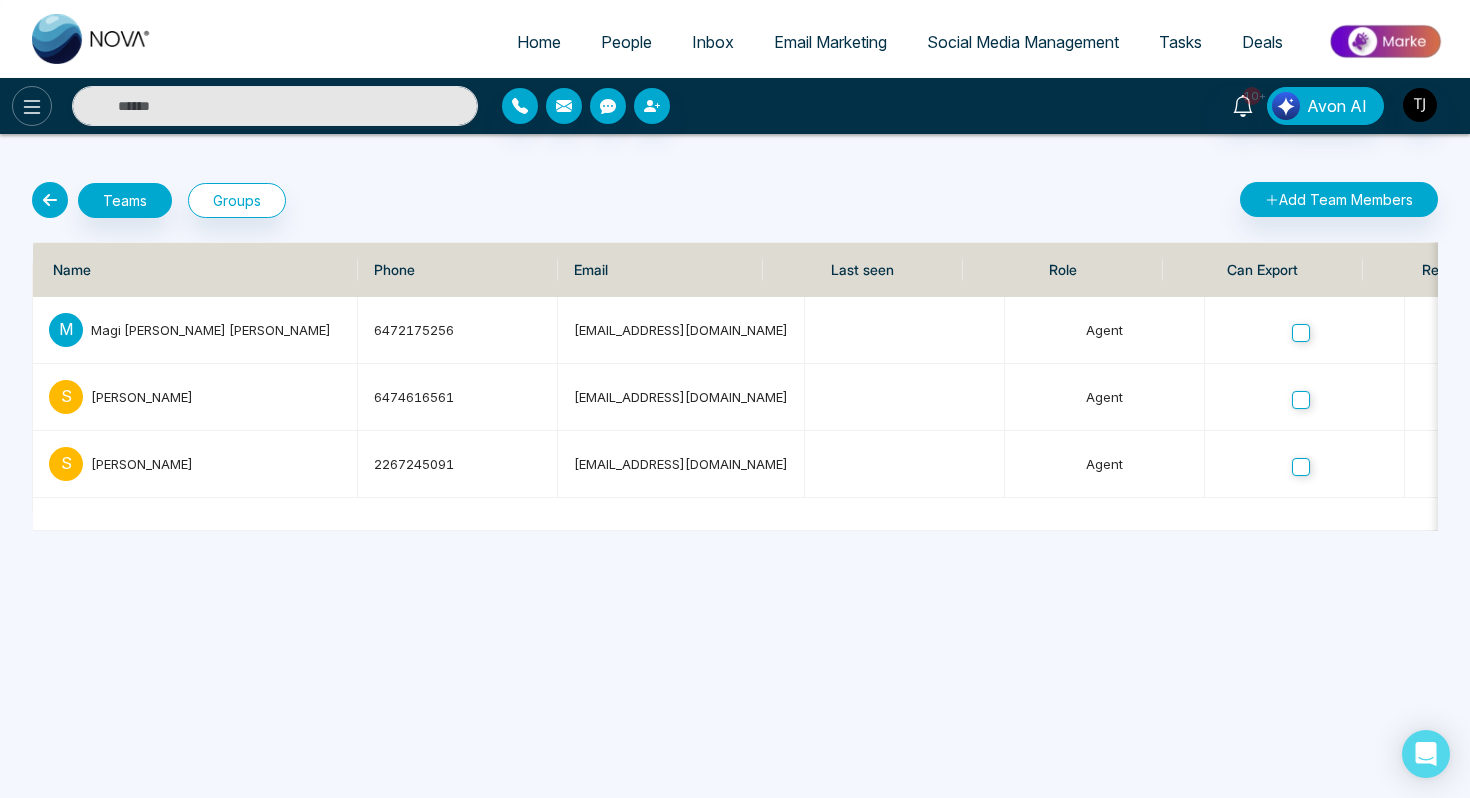 click 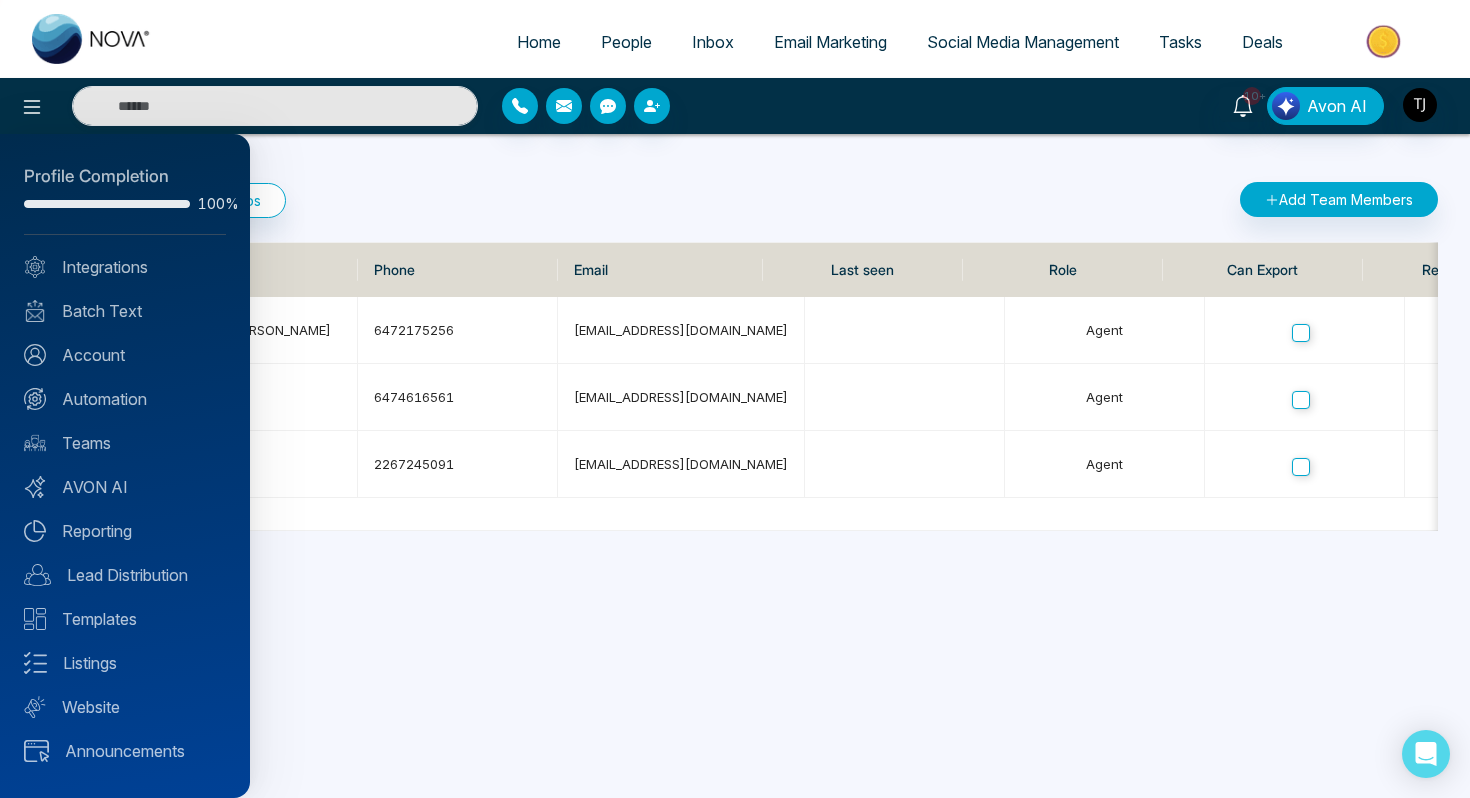 click at bounding box center (735, 399) 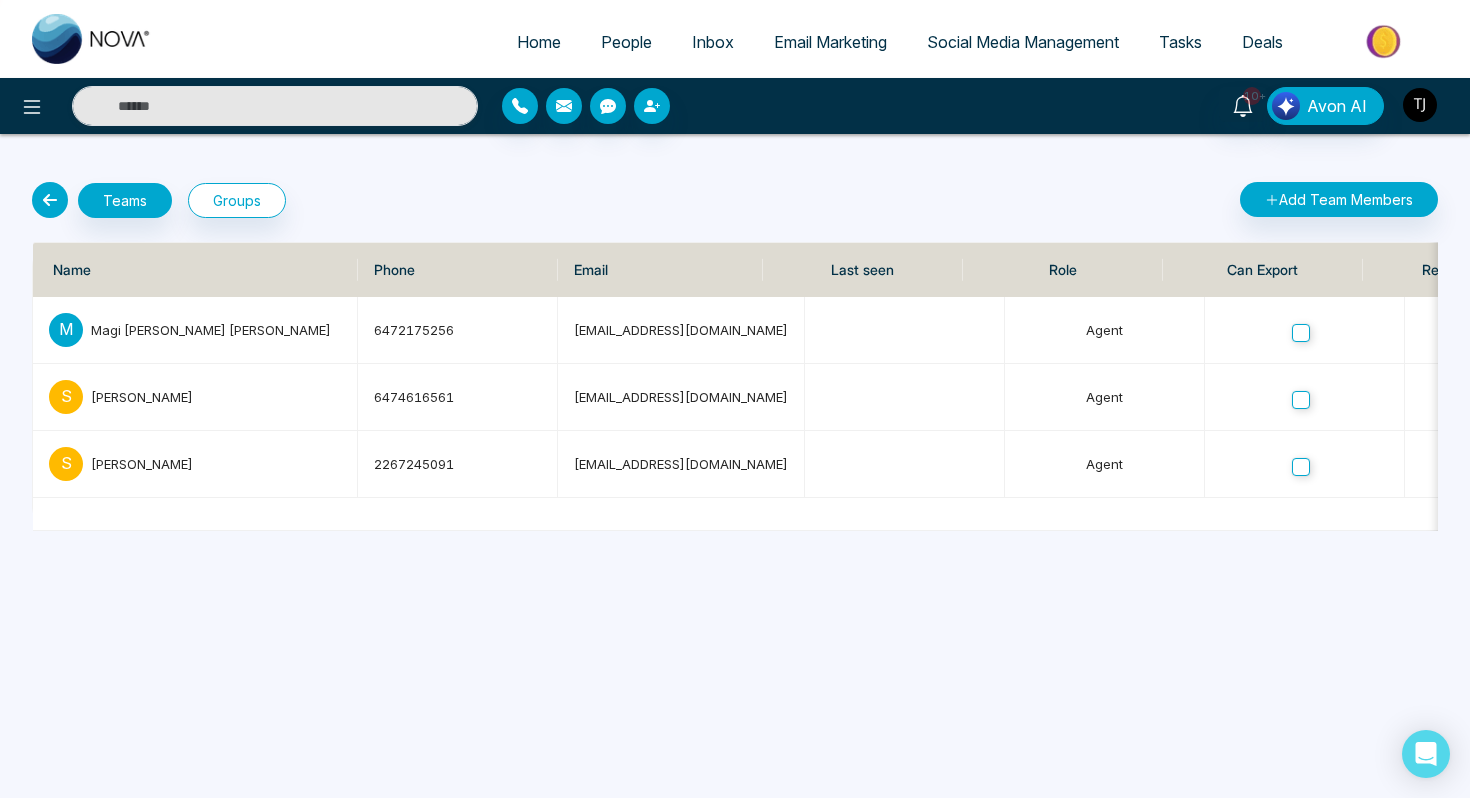 click at bounding box center [1420, 105] 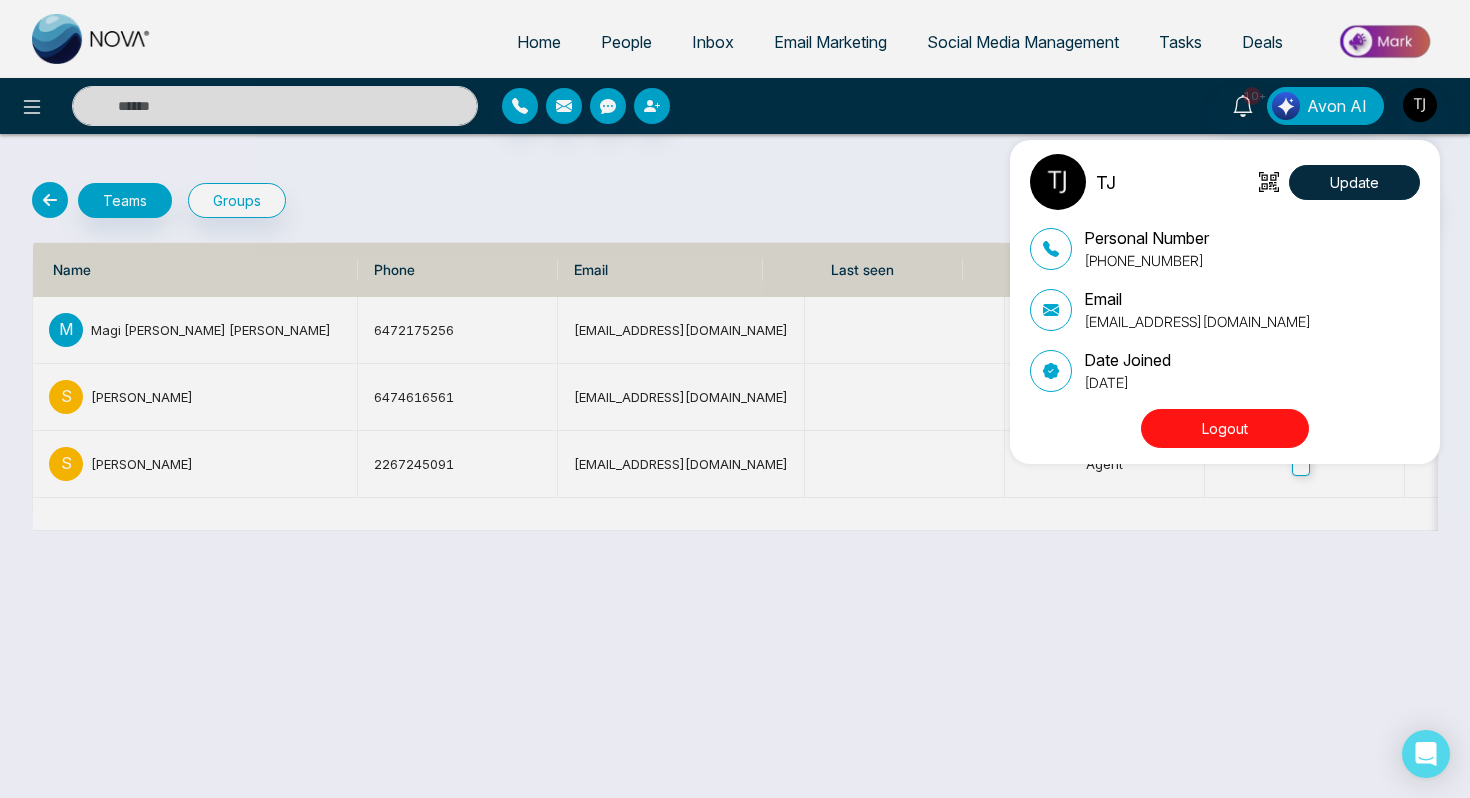 click on "Logout" at bounding box center [1225, 428] 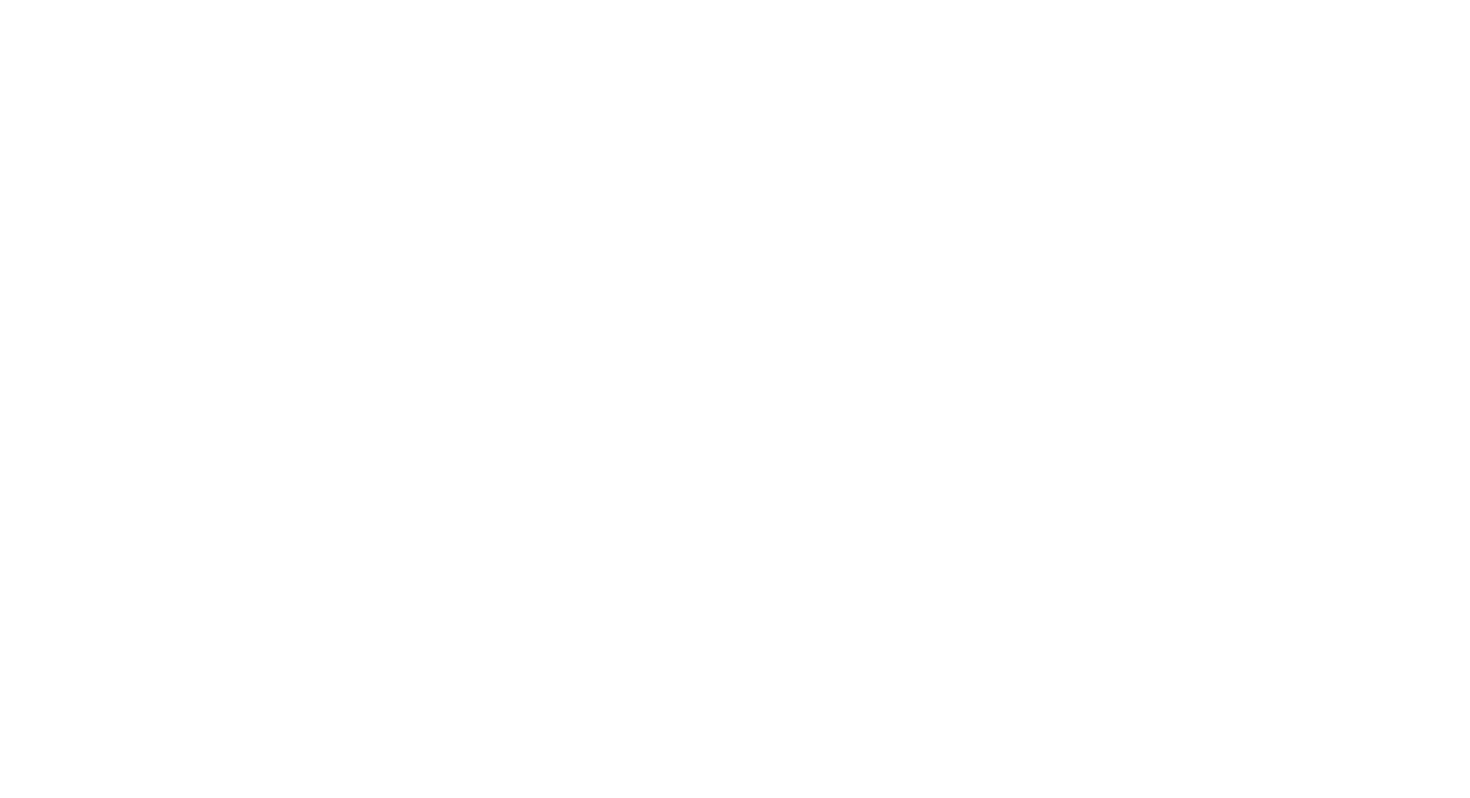scroll, scrollTop: 0, scrollLeft: 0, axis: both 